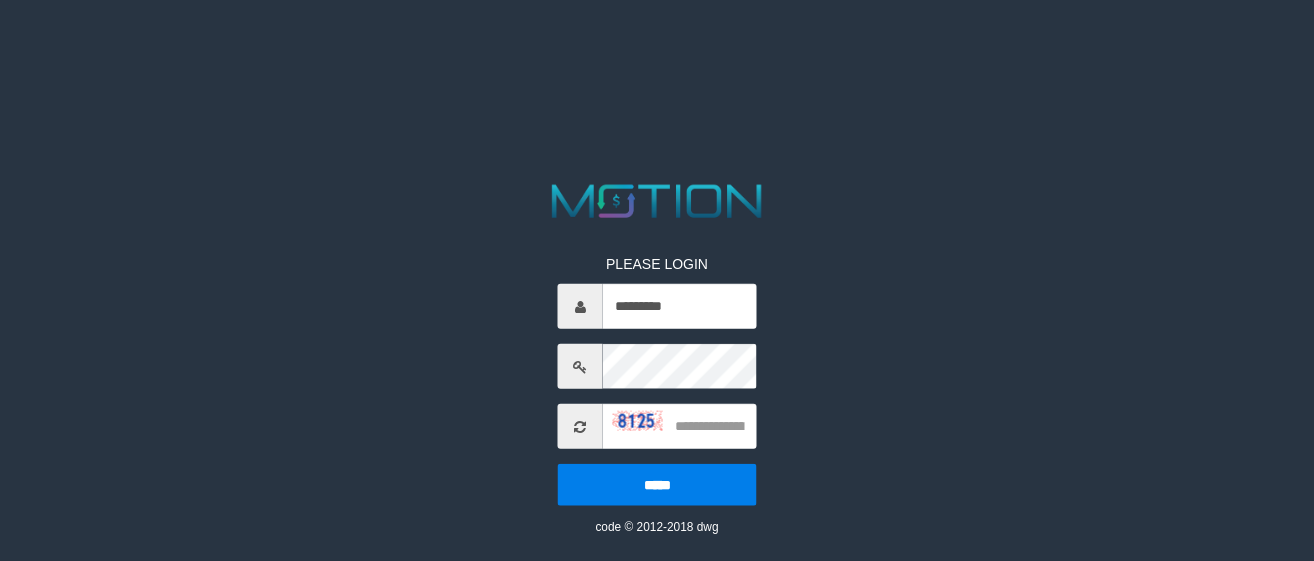 scroll, scrollTop: 0, scrollLeft: 0, axis: both 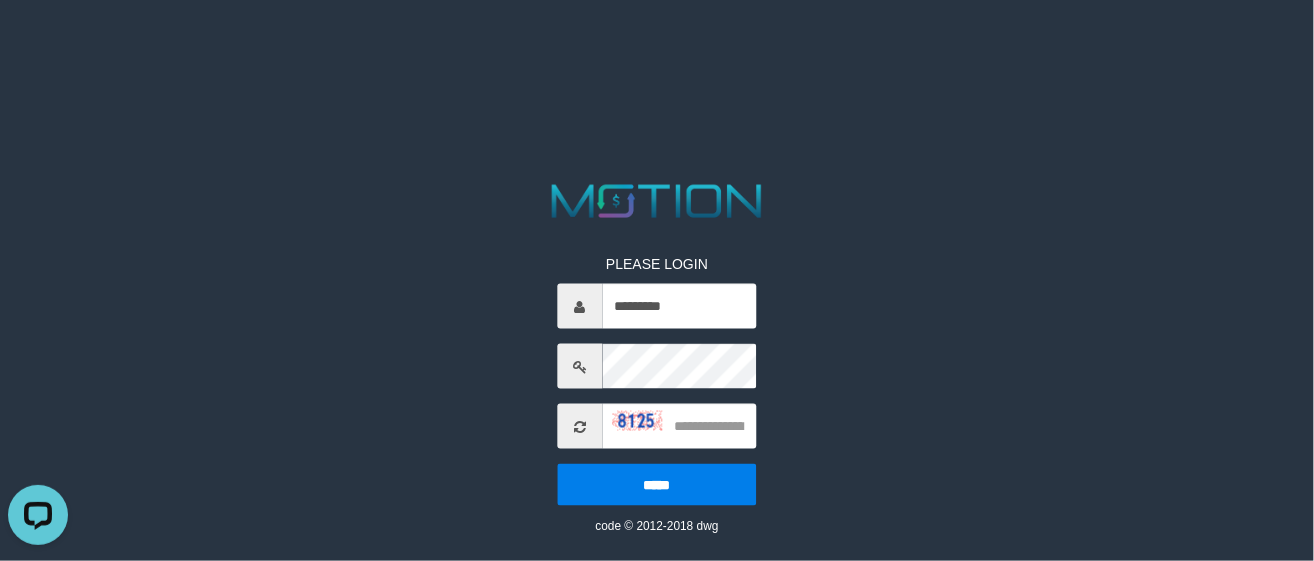 type on "*********" 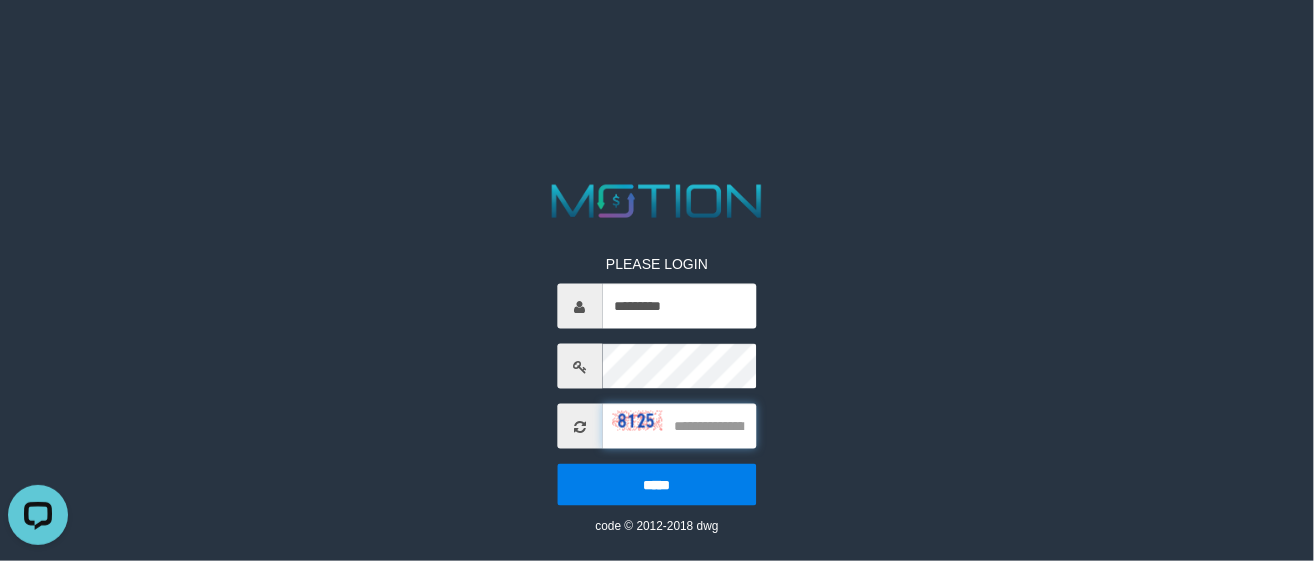 click at bounding box center (680, 426) 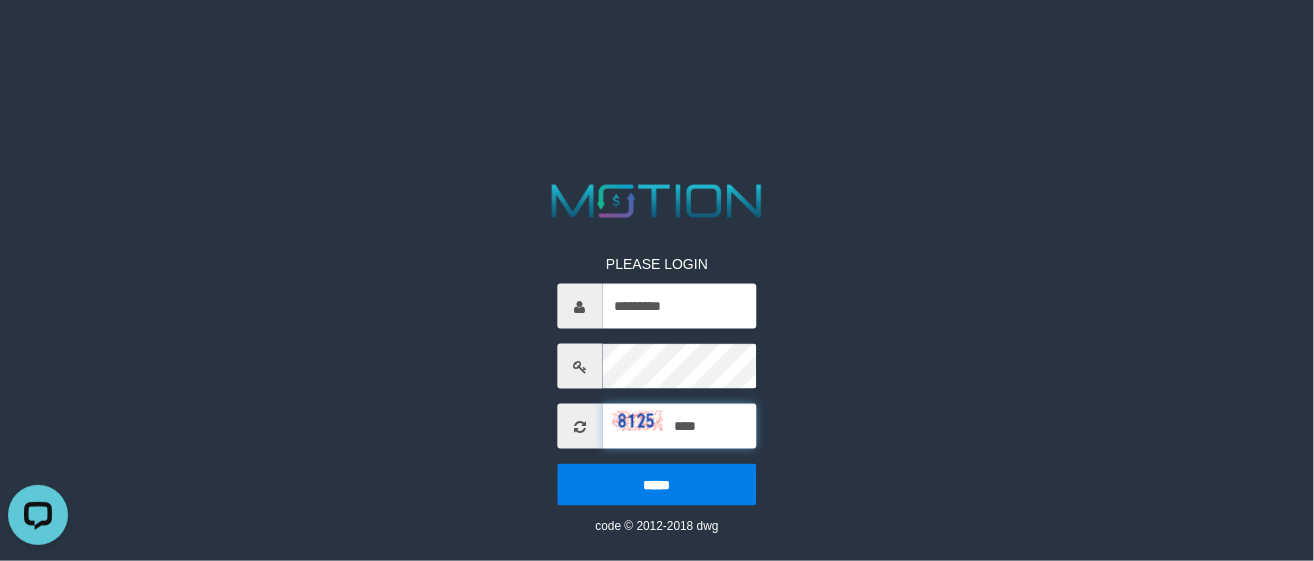 type on "****" 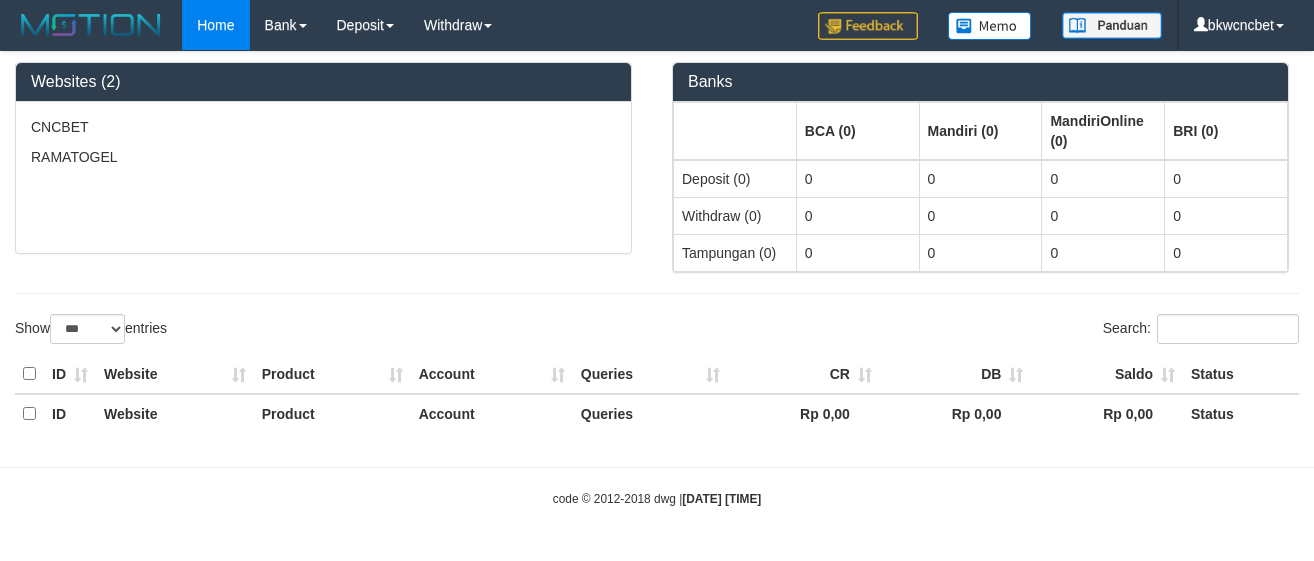select on "***" 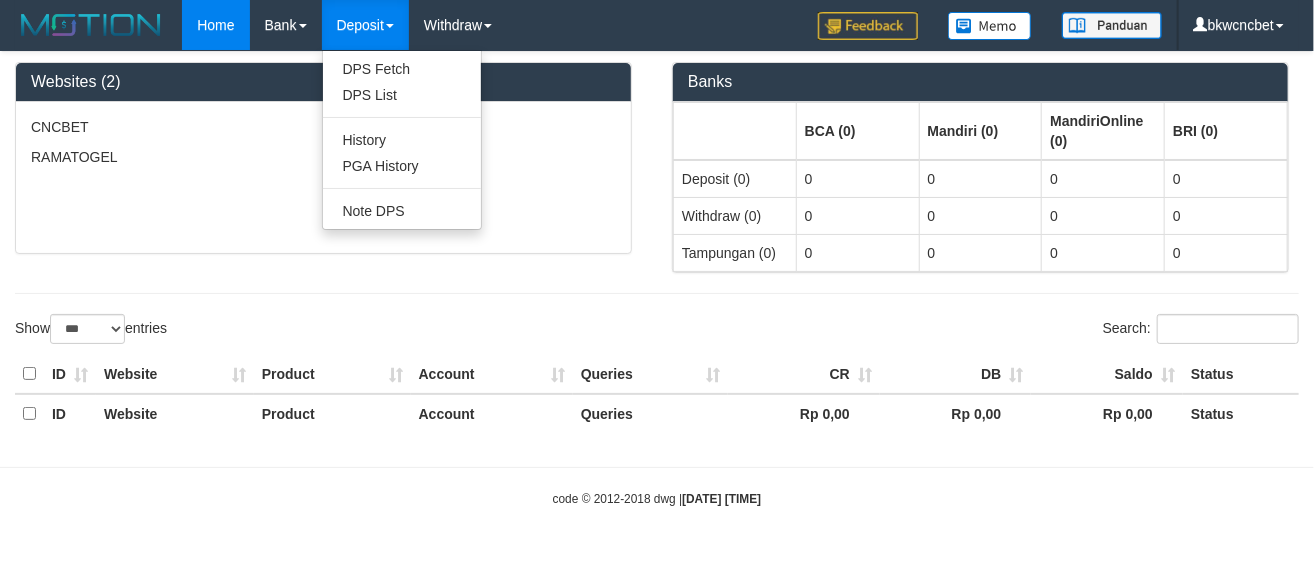 click on "Deposit" at bounding box center (365, 25) 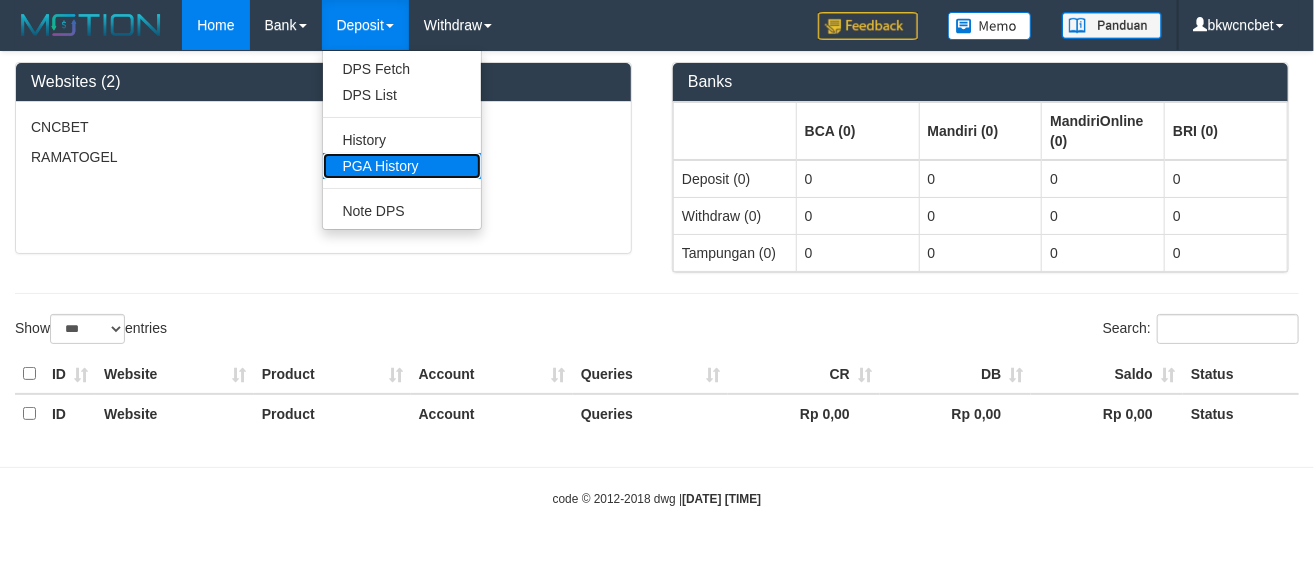 click on "PGA History" at bounding box center (402, 166) 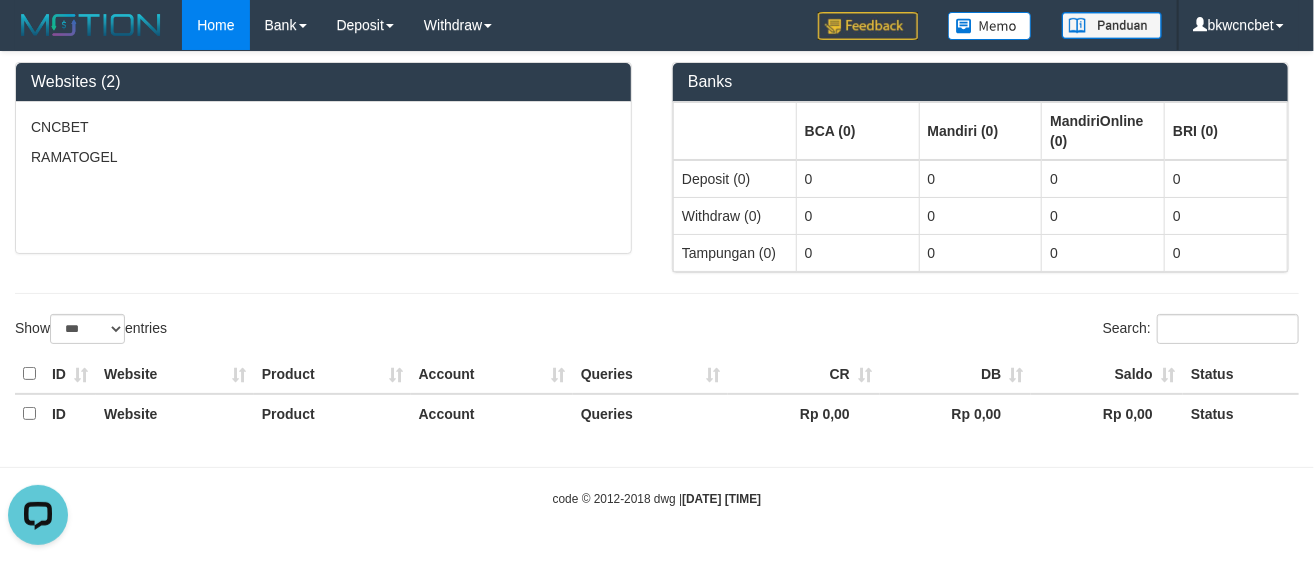 scroll, scrollTop: 0, scrollLeft: 0, axis: both 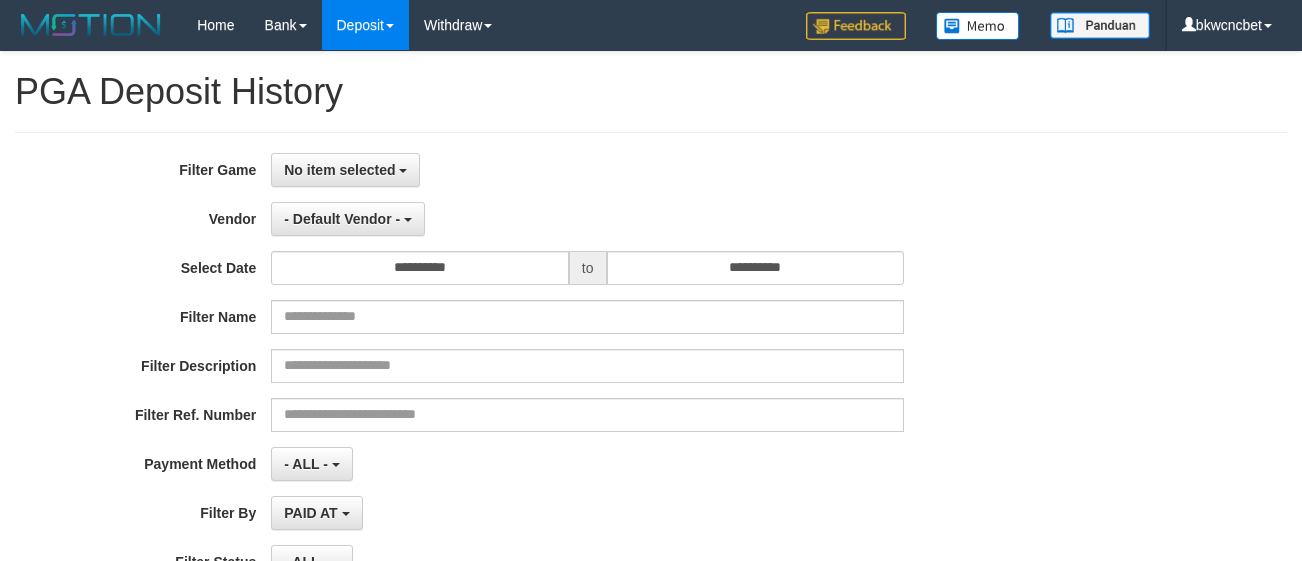 select 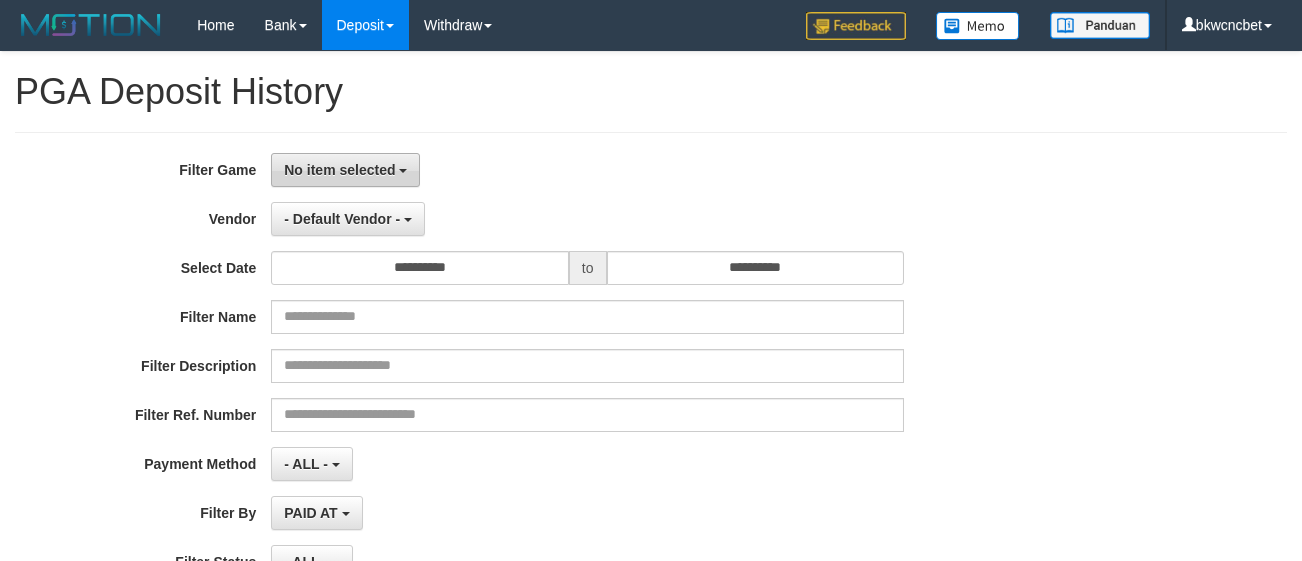 scroll, scrollTop: 0, scrollLeft: 0, axis: both 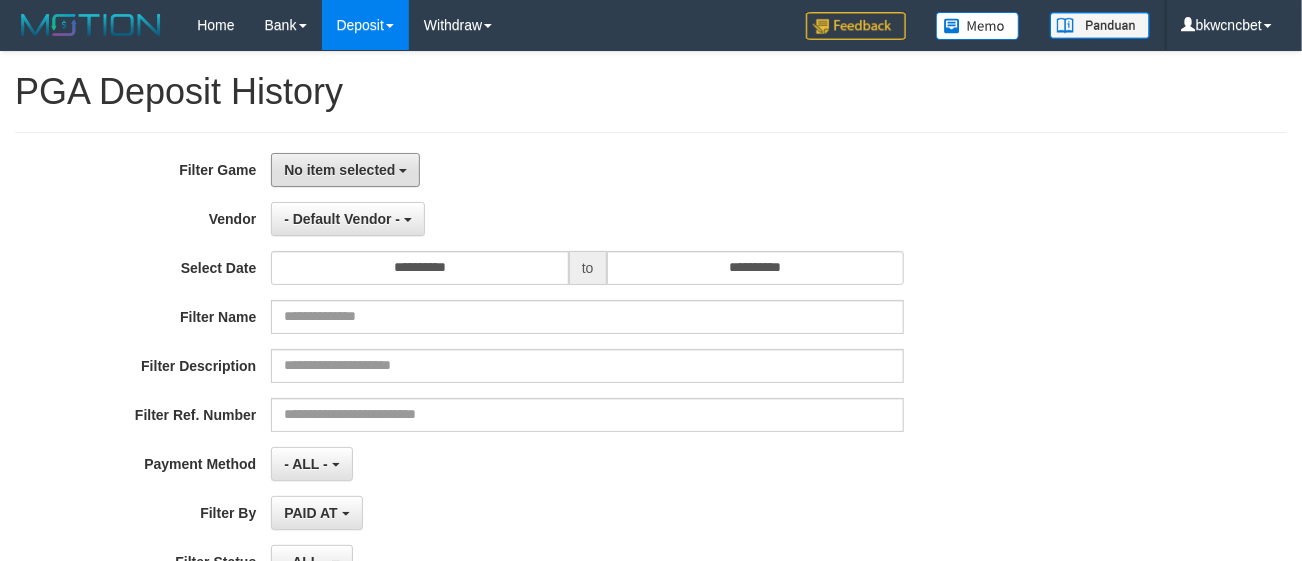drag, startPoint x: 298, startPoint y: 170, endPoint x: 370, endPoint y: 215, distance: 84.90583 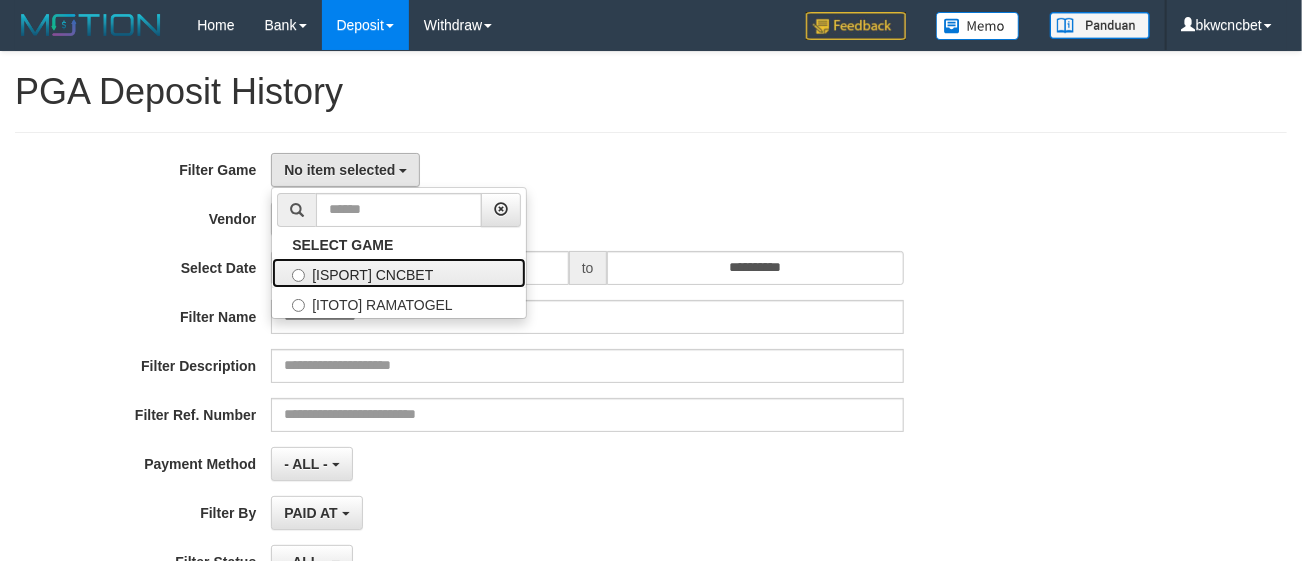 click on "[ISPORT] CNCBET" at bounding box center (399, 273) 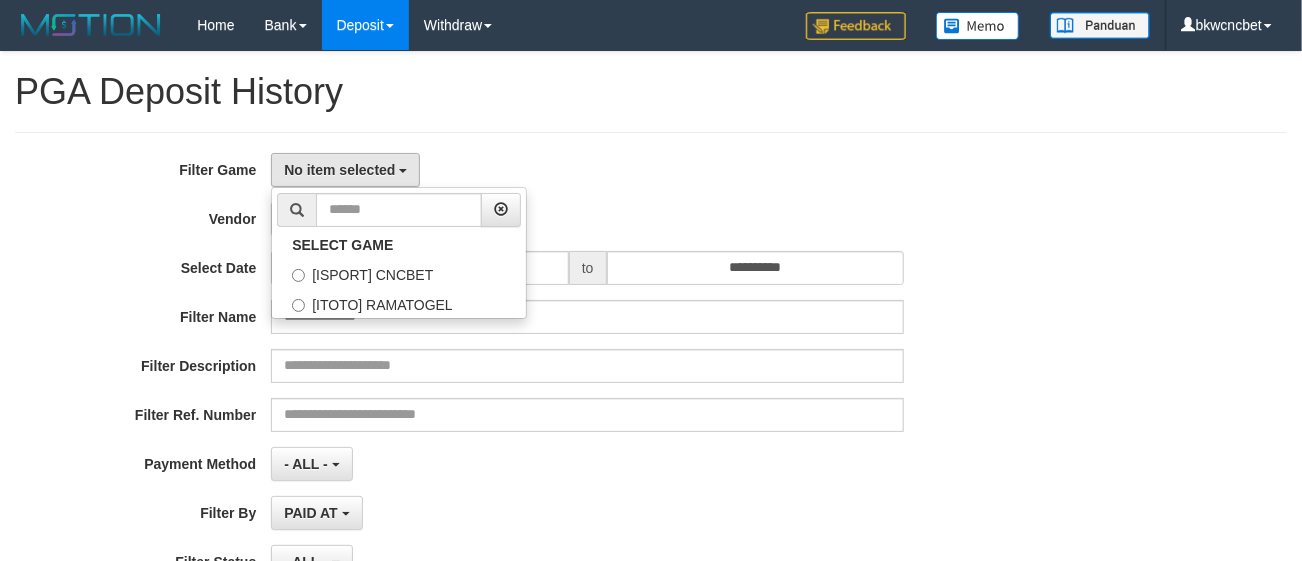 select on "****" 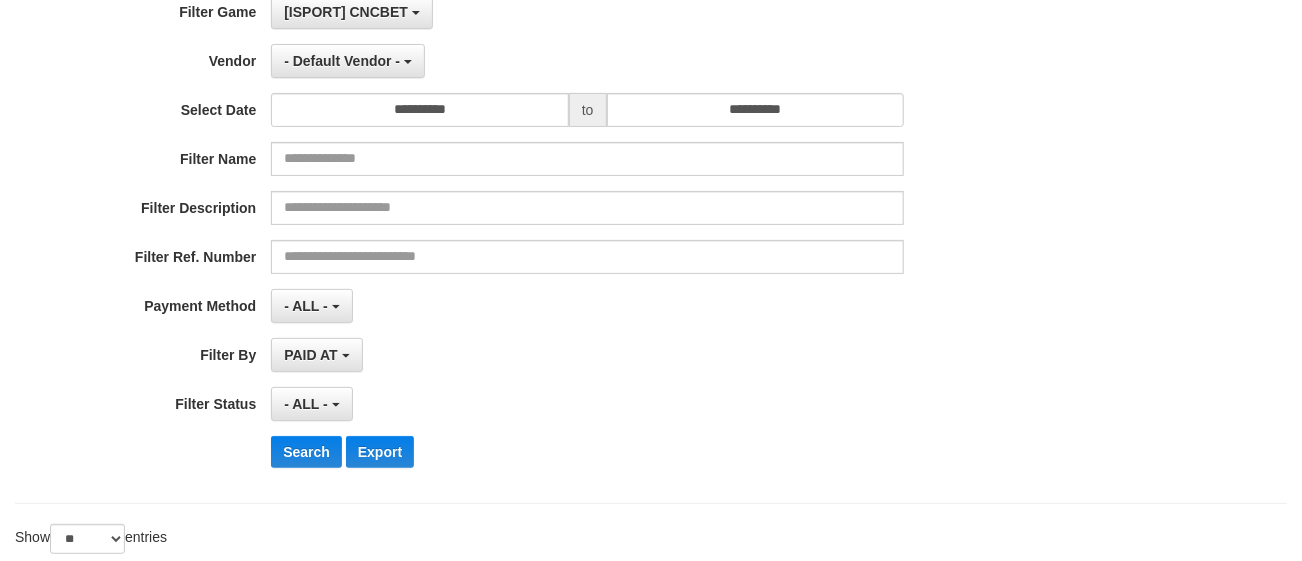 scroll, scrollTop: 160, scrollLeft: 0, axis: vertical 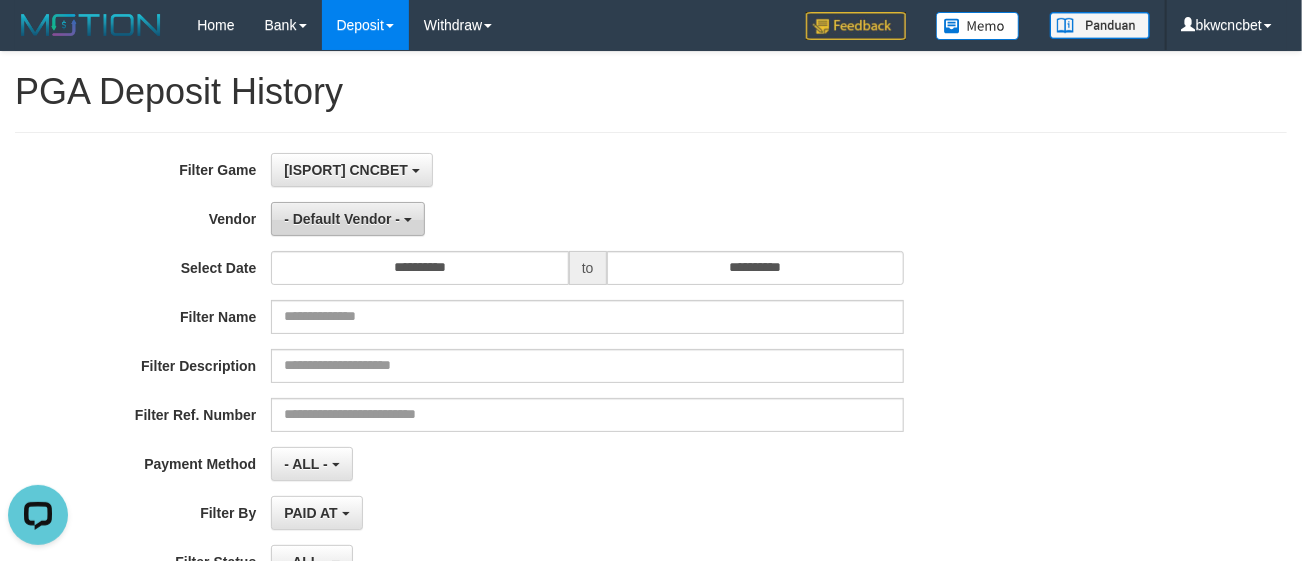 click on "- Default Vendor -" at bounding box center [348, 219] 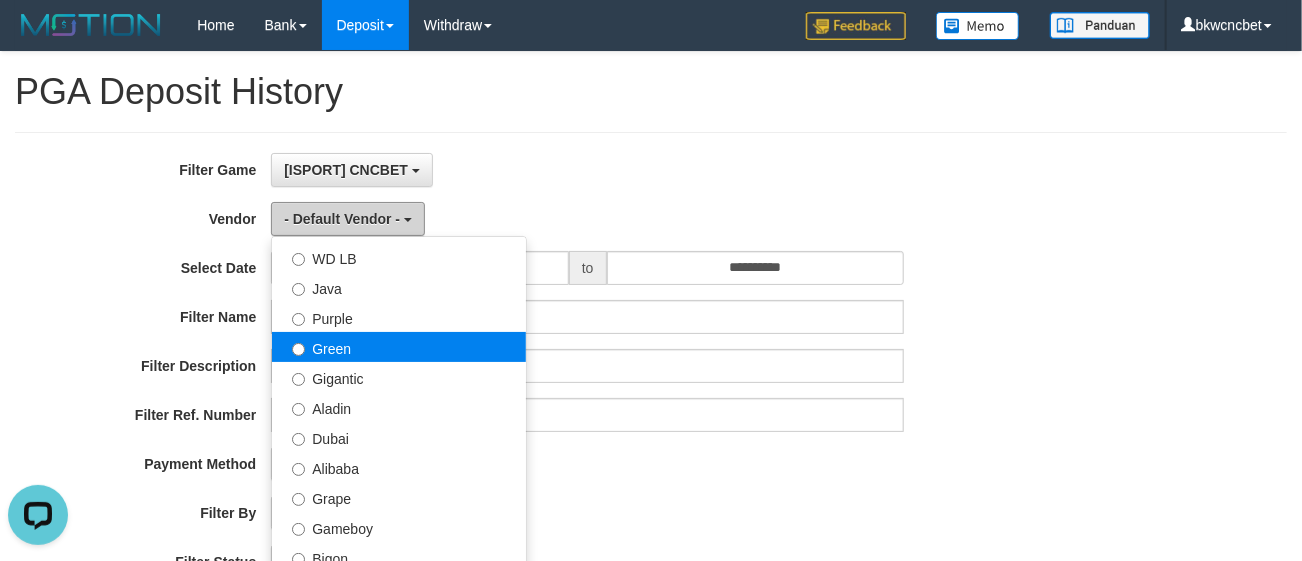 scroll, scrollTop: 160, scrollLeft: 0, axis: vertical 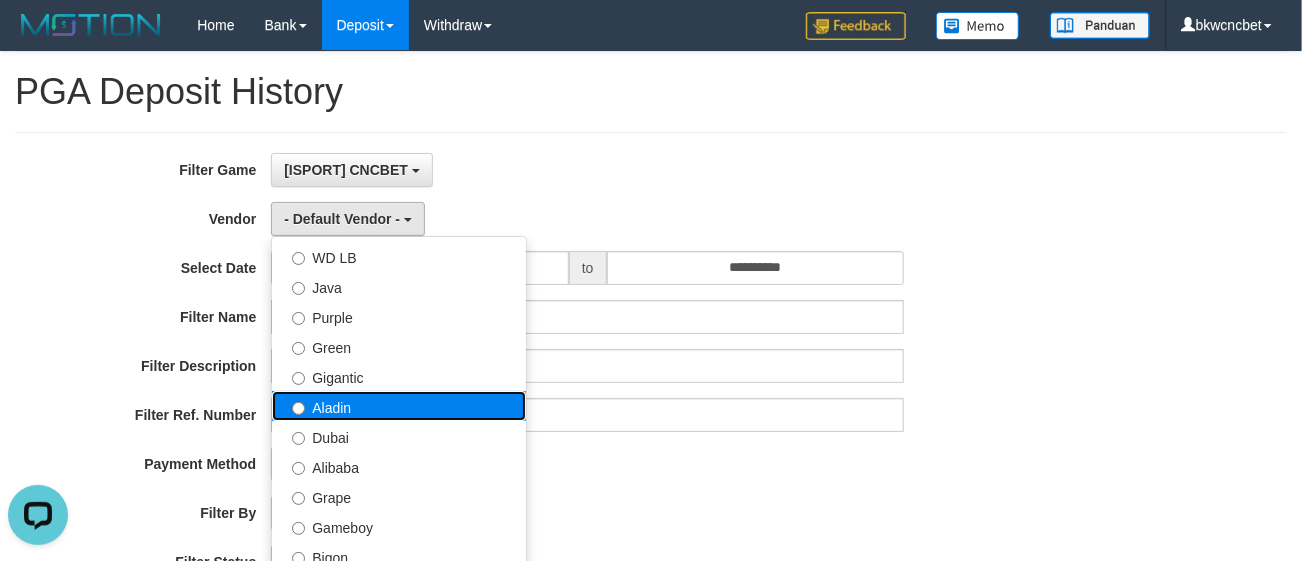 click on "Aladin" at bounding box center [399, 406] 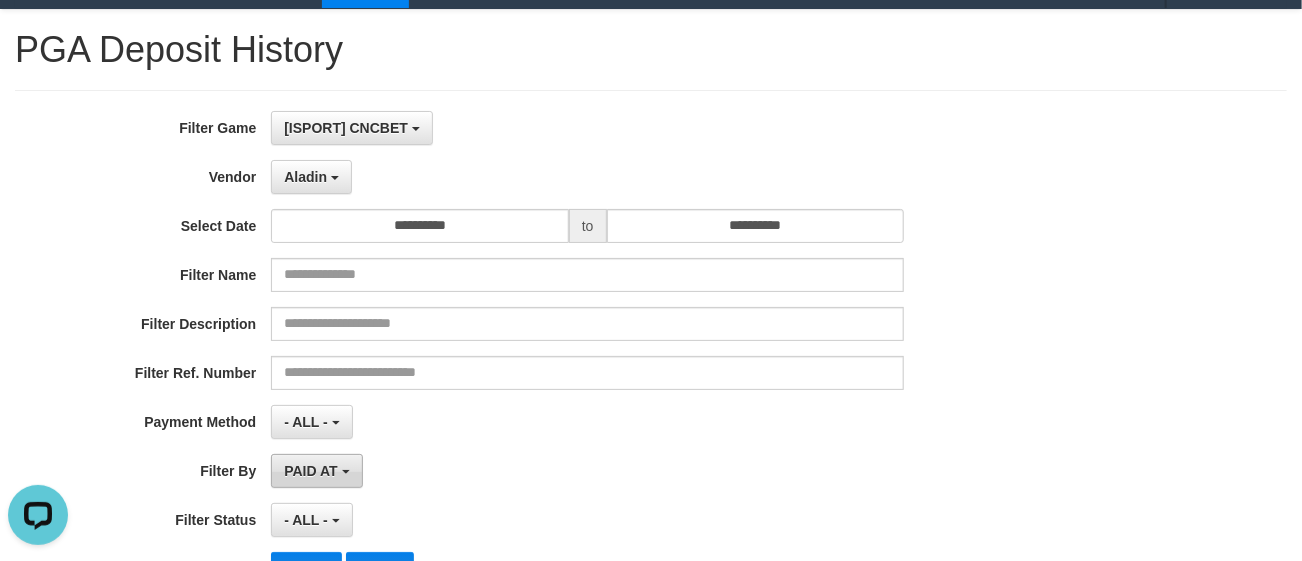 scroll, scrollTop: 80, scrollLeft: 0, axis: vertical 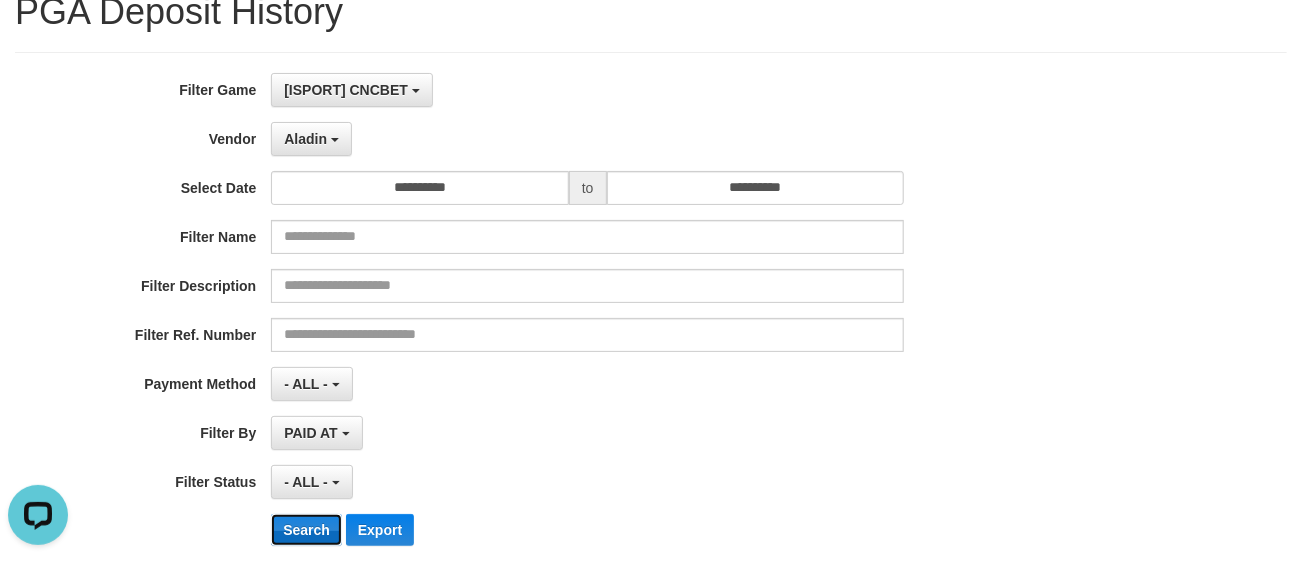 click on "Search" at bounding box center [306, 530] 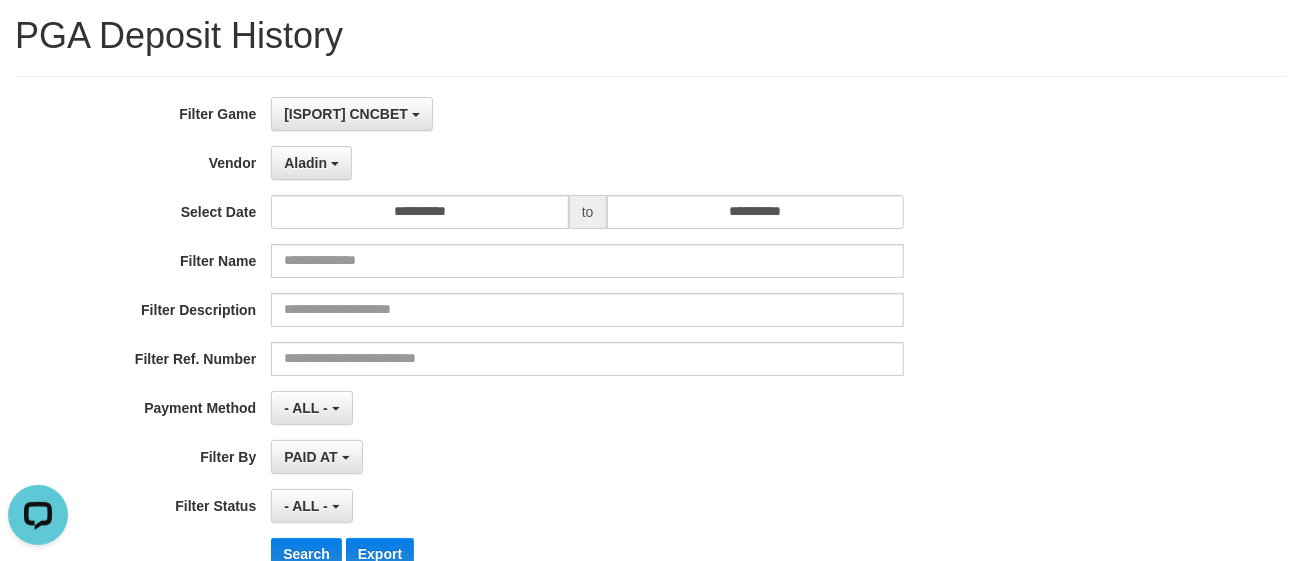 scroll, scrollTop: 52, scrollLeft: 0, axis: vertical 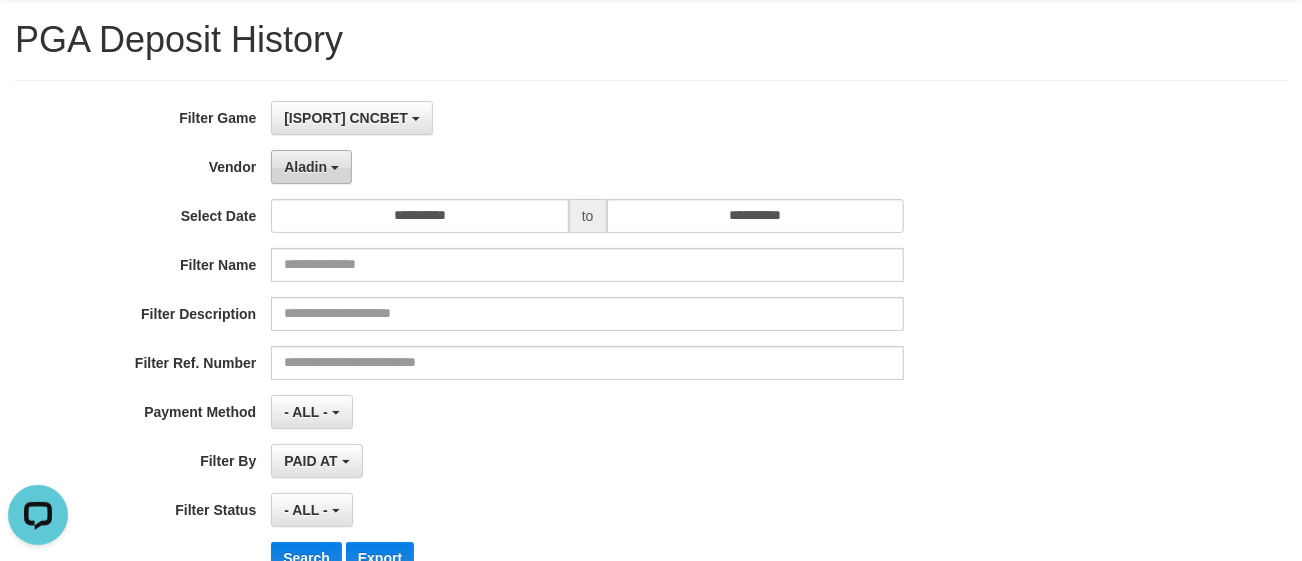 click on "Aladin" at bounding box center (311, 167) 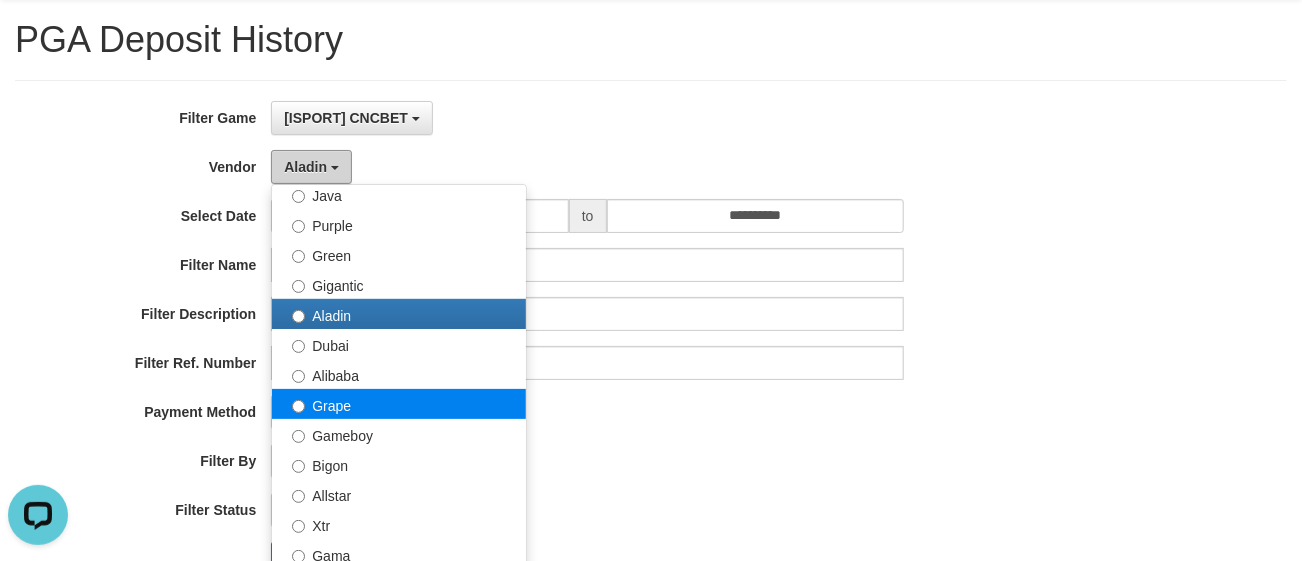 scroll, scrollTop: 240, scrollLeft: 0, axis: vertical 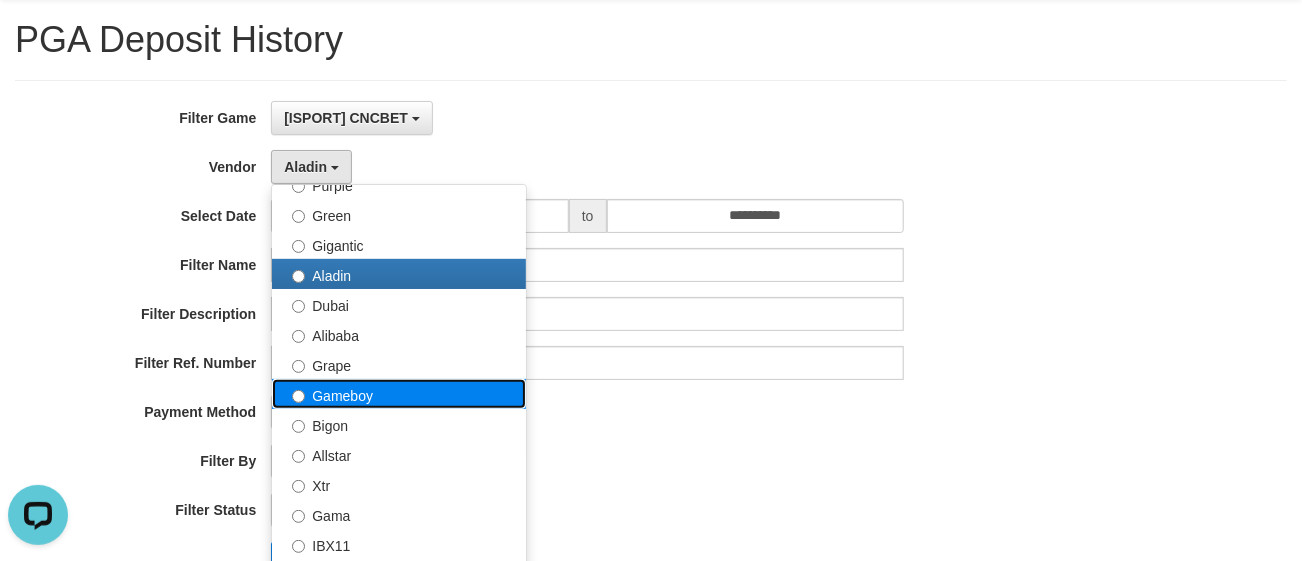click on "Gameboy" at bounding box center [399, 394] 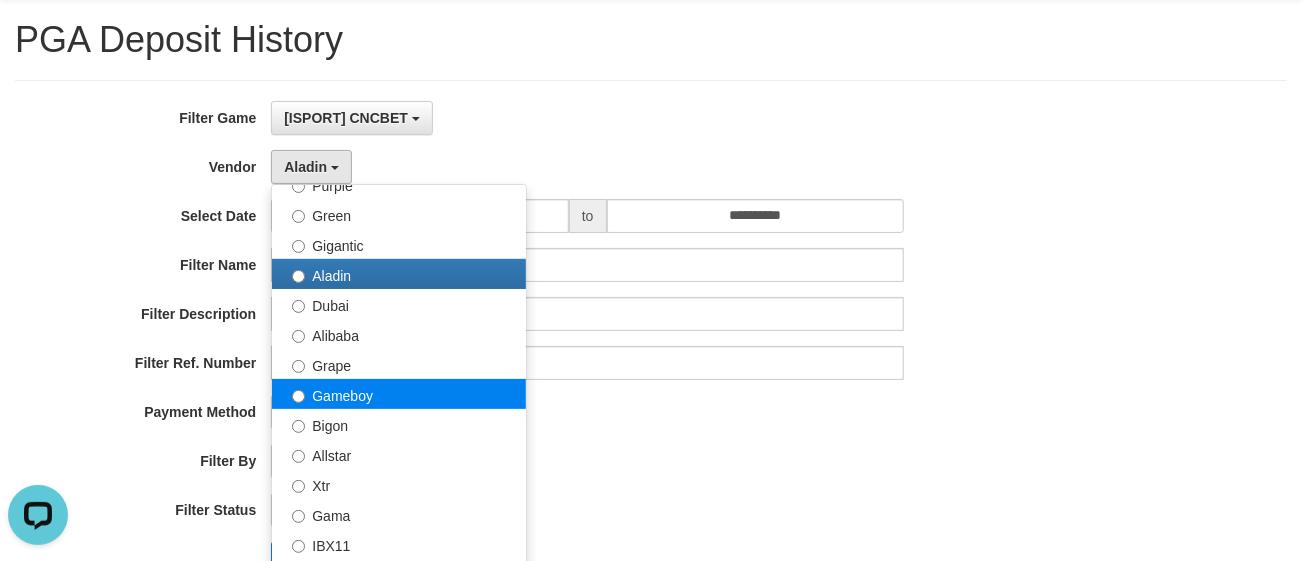 select on "**********" 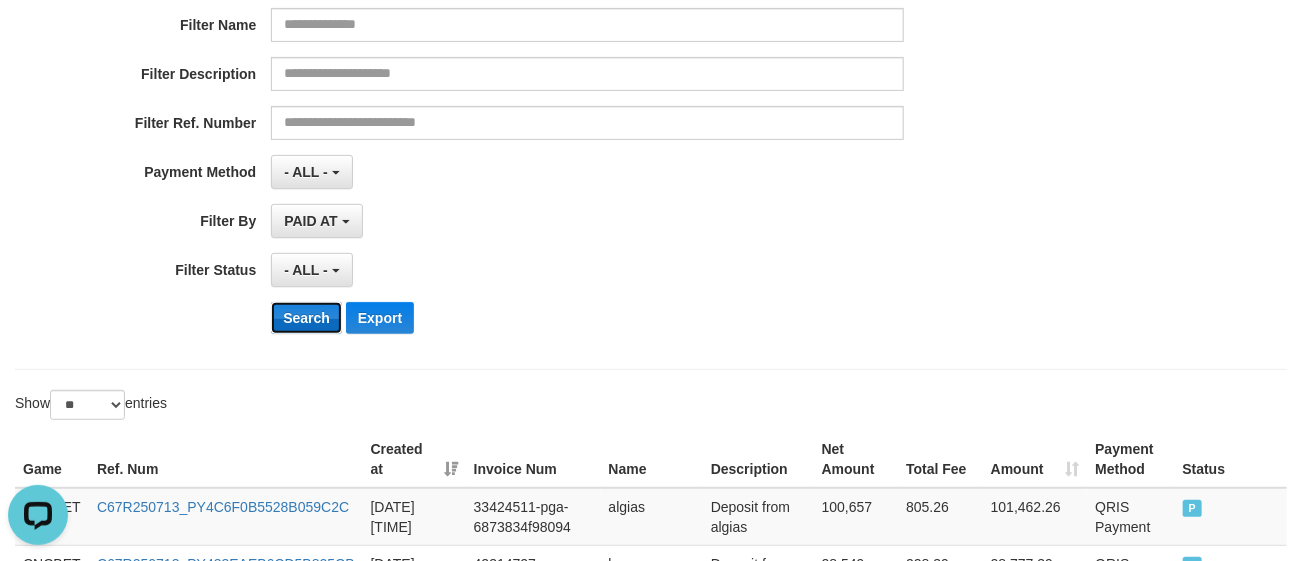 click on "Search" at bounding box center [306, 318] 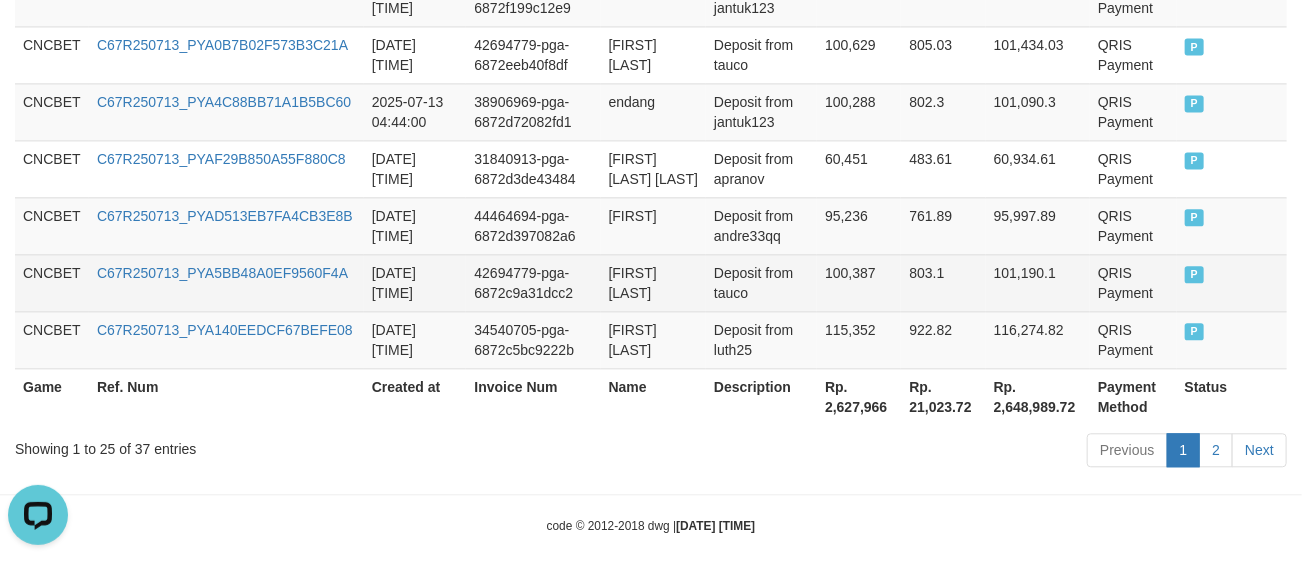 scroll, scrollTop: 1852, scrollLeft: 0, axis: vertical 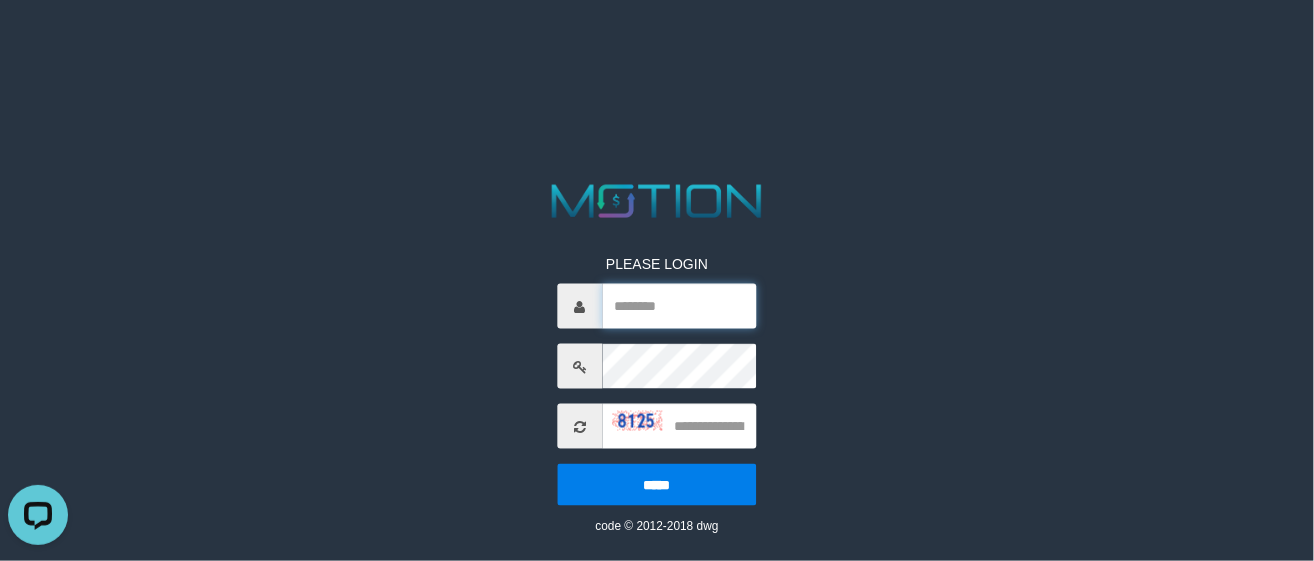 click at bounding box center [680, 306] 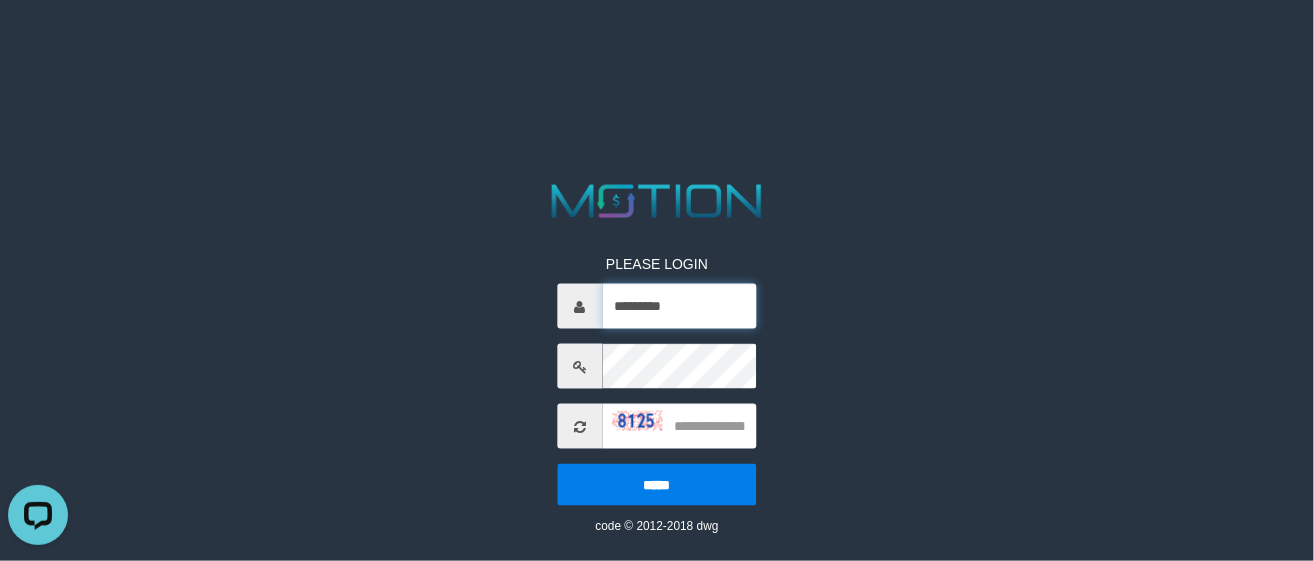 type on "*********" 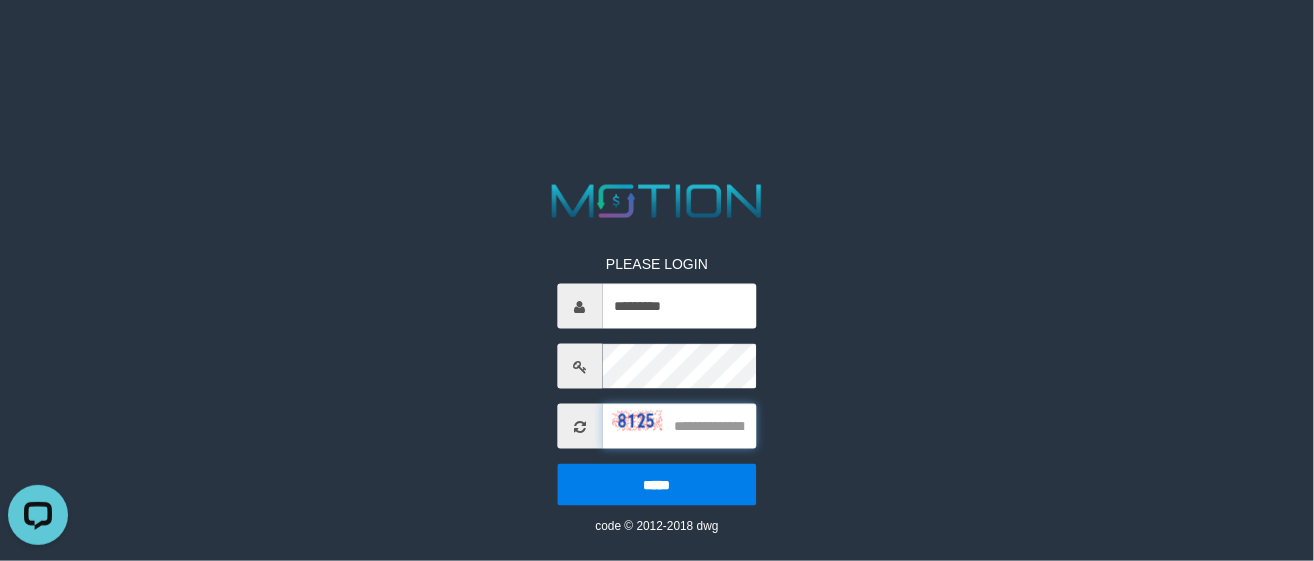 click at bounding box center (680, 426) 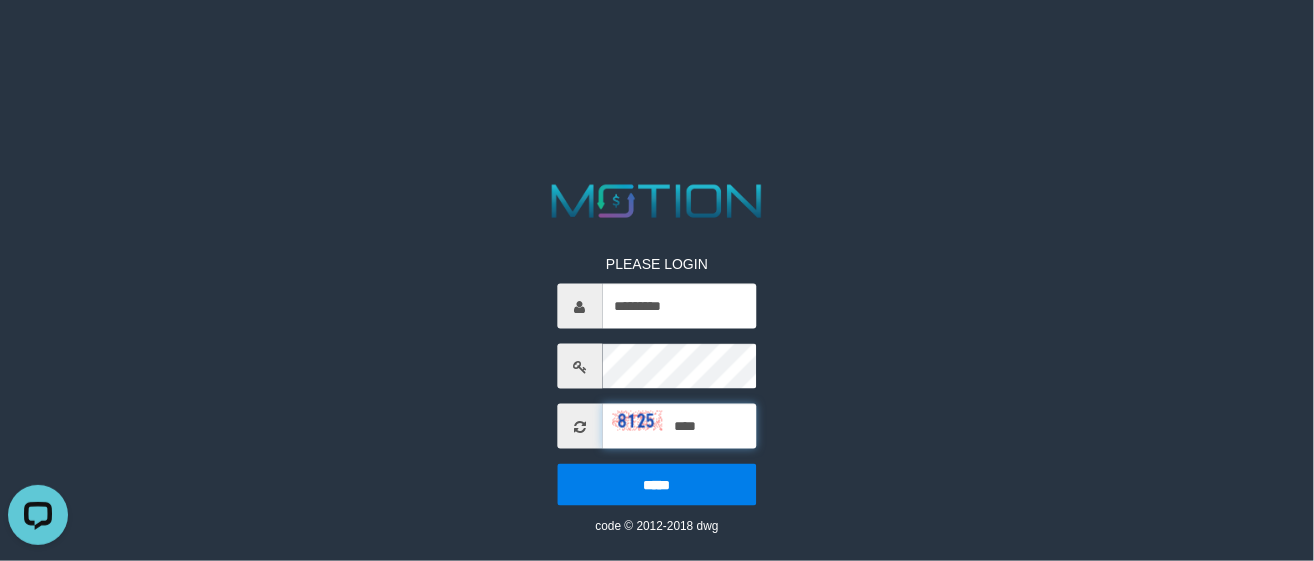 type on "****" 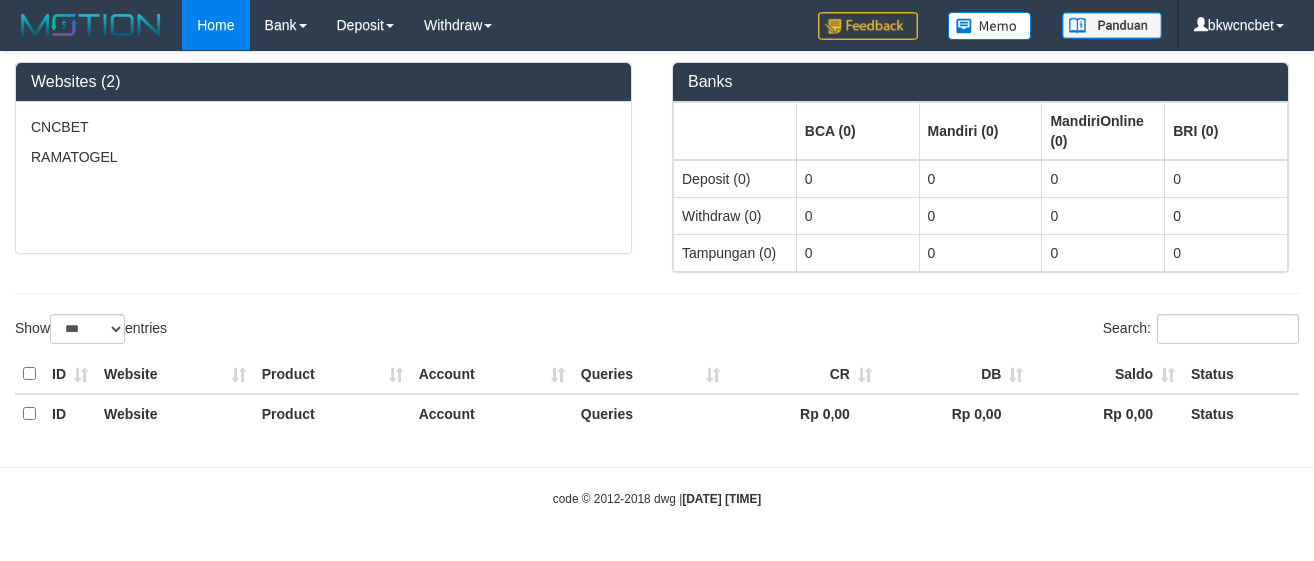 select on "***" 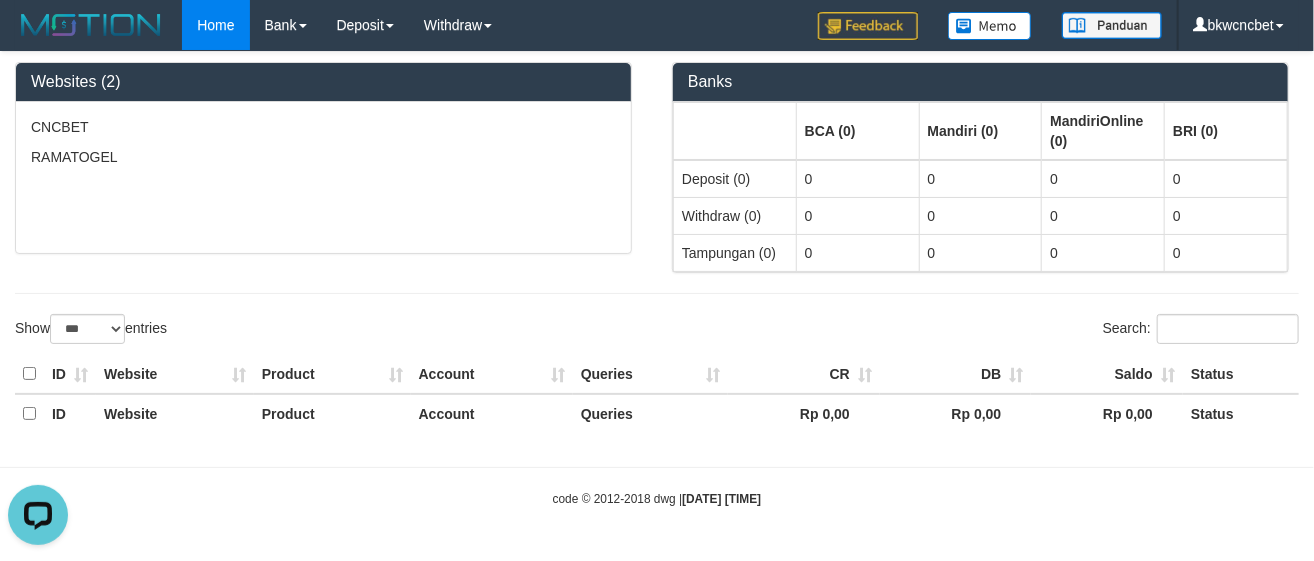 scroll, scrollTop: 0, scrollLeft: 0, axis: both 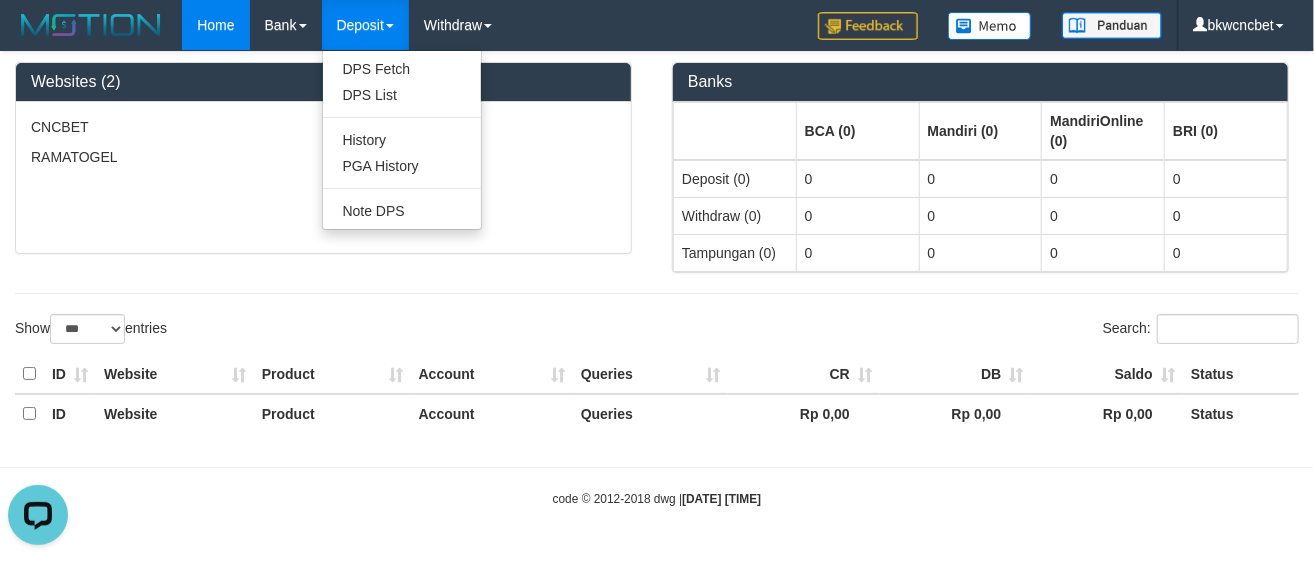 click on "Deposit" at bounding box center [365, 25] 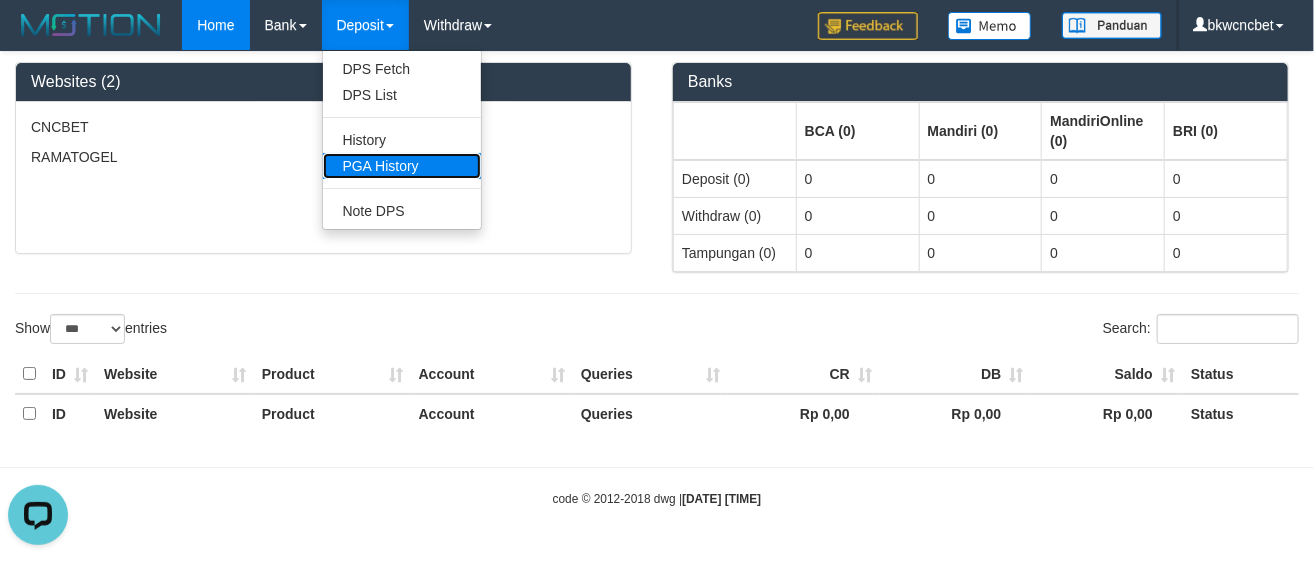 click on "PGA History" at bounding box center [402, 166] 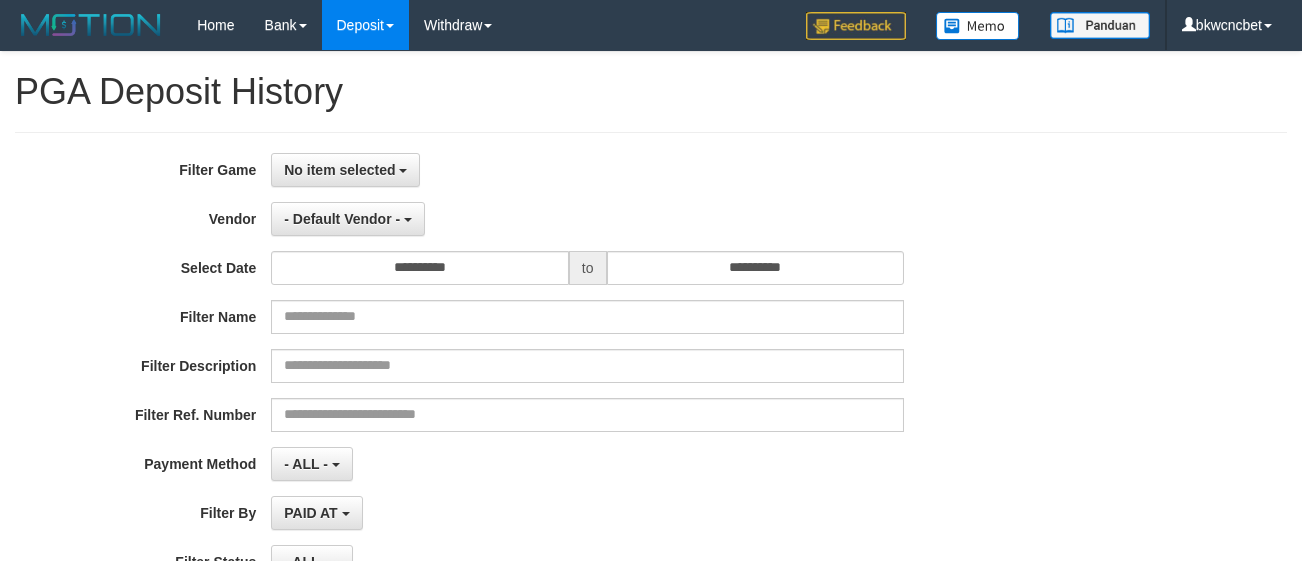 select 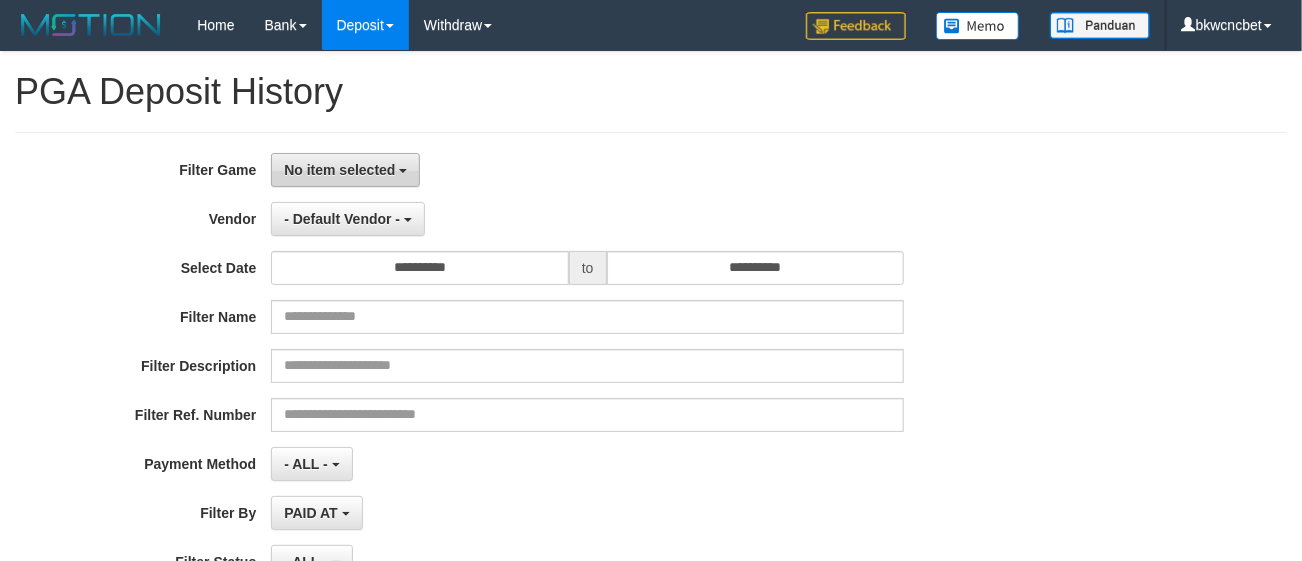 click on "No item selected" at bounding box center (339, 170) 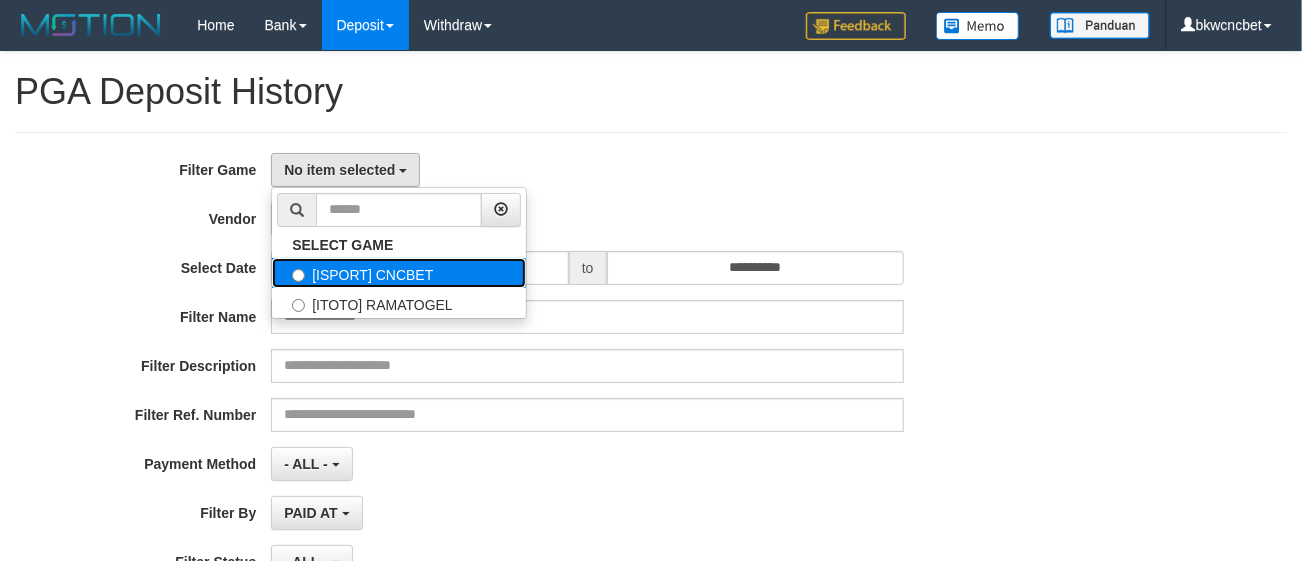 click on "[ISPORT] CNCBET" at bounding box center (399, 273) 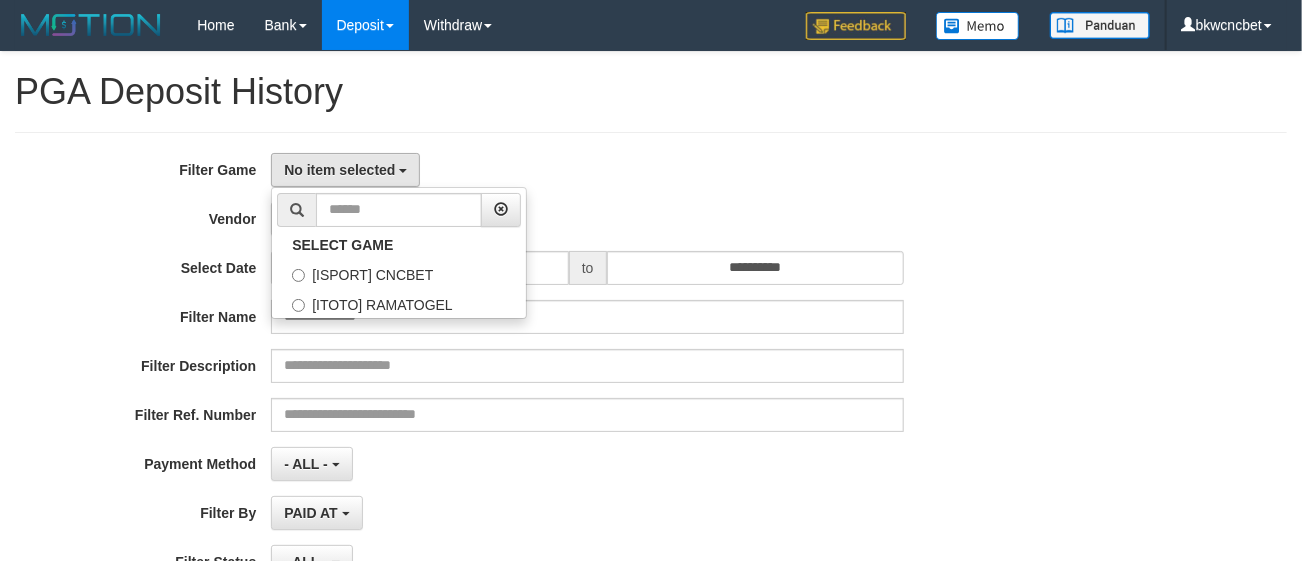 select on "****" 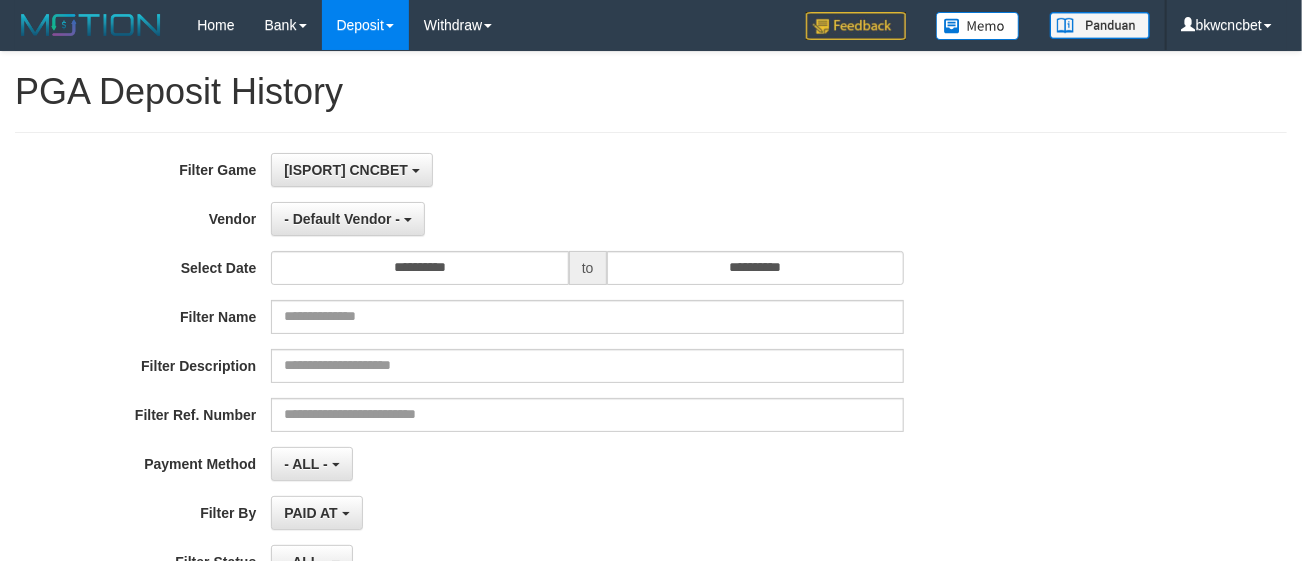 scroll, scrollTop: 17, scrollLeft: 0, axis: vertical 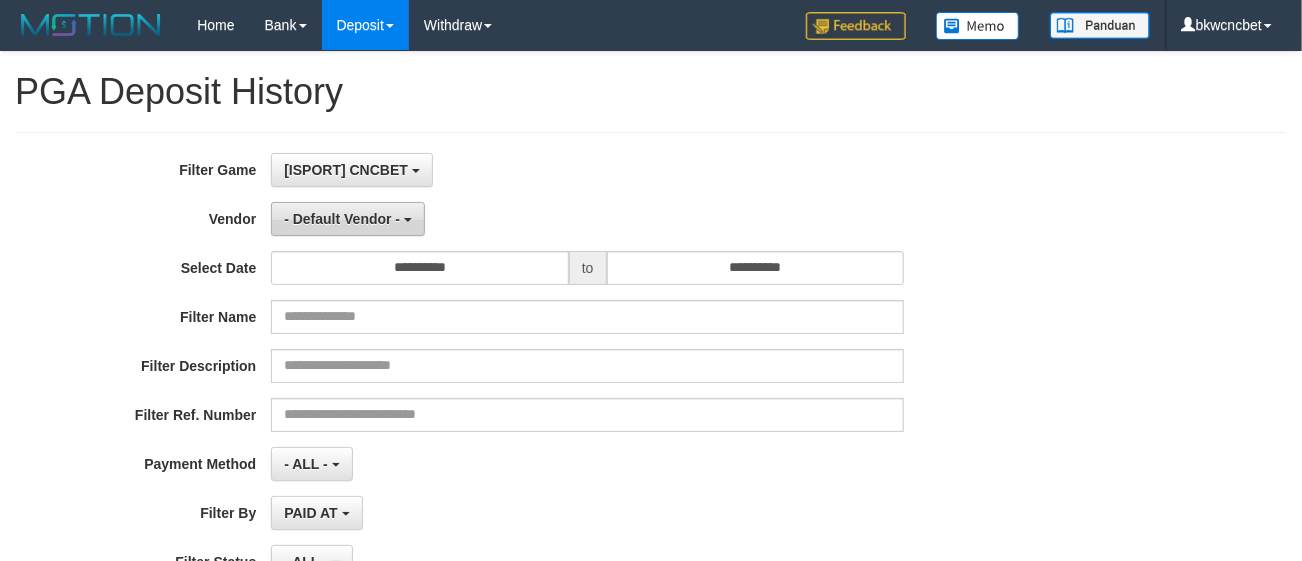 click on "- Default Vendor -" at bounding box center [342, 219] 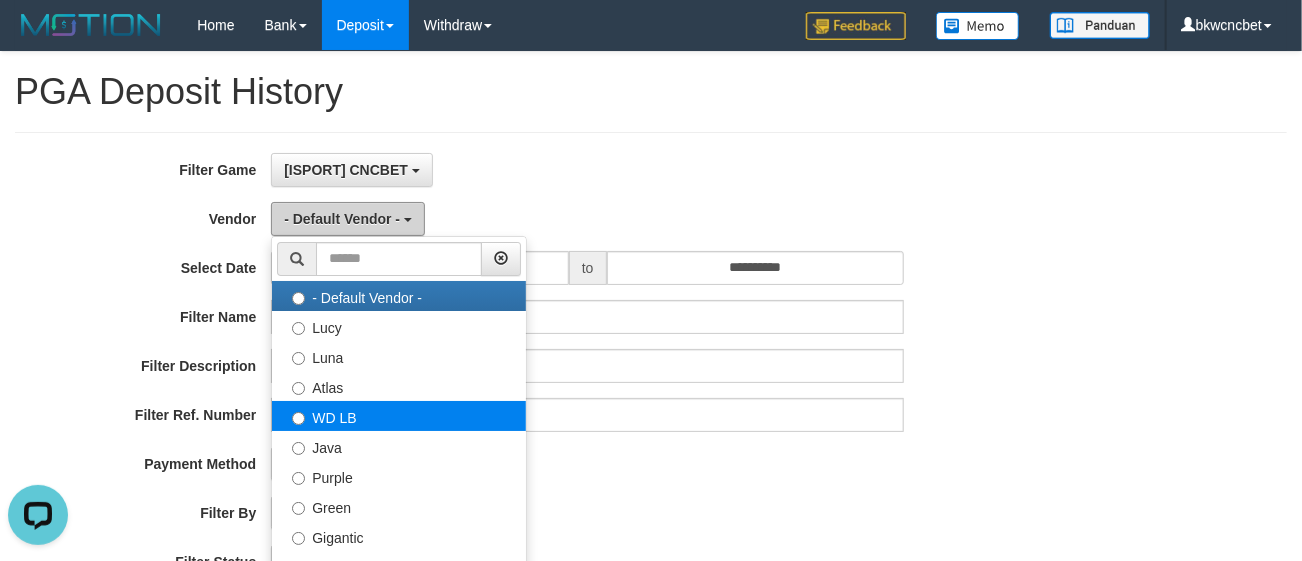 scroll, scrollTop: 0, scrollLeft: 0, axis: both 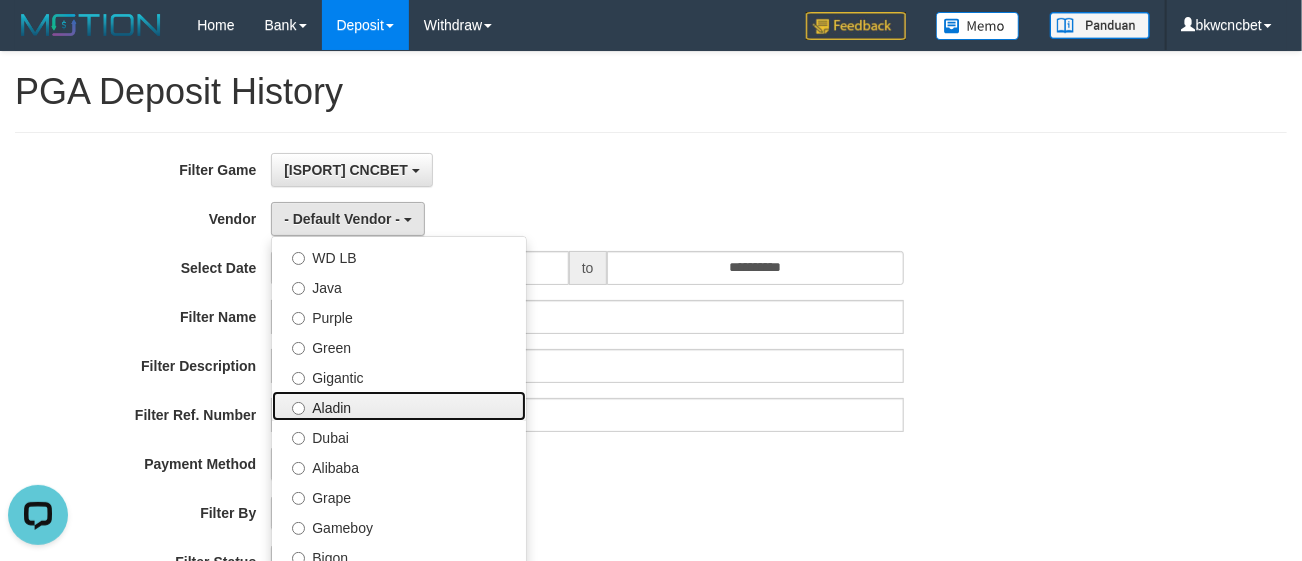 click on "Aladin" at bounding box center (399, 406) 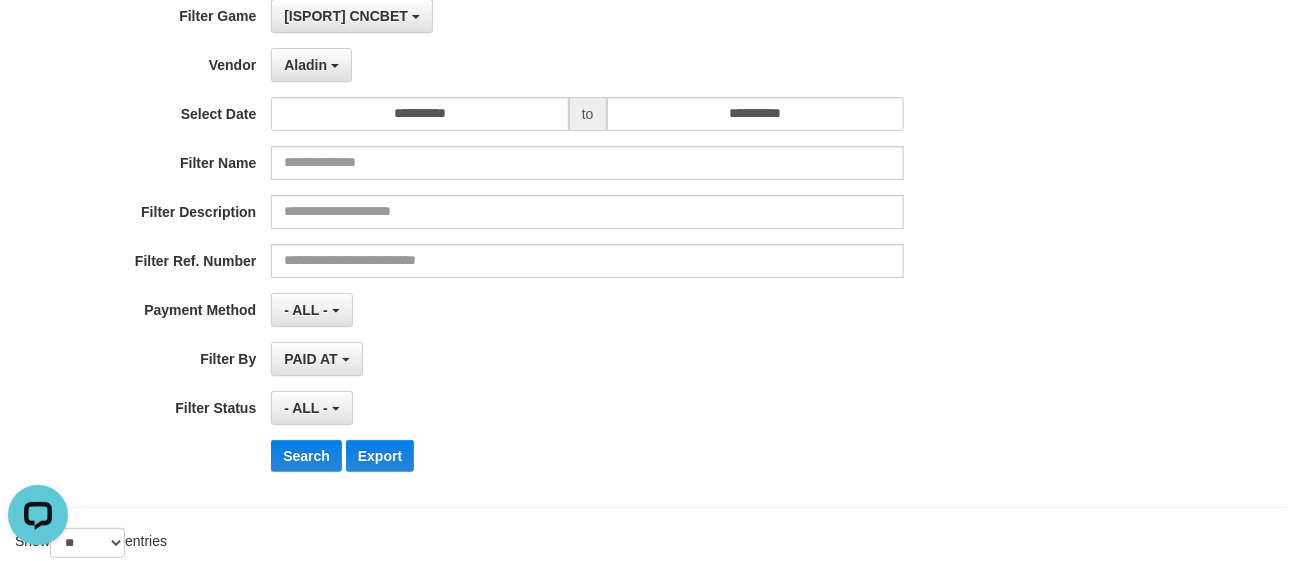 scroll, scrollTop: 320, scrollLeft: 0, axis: vertical 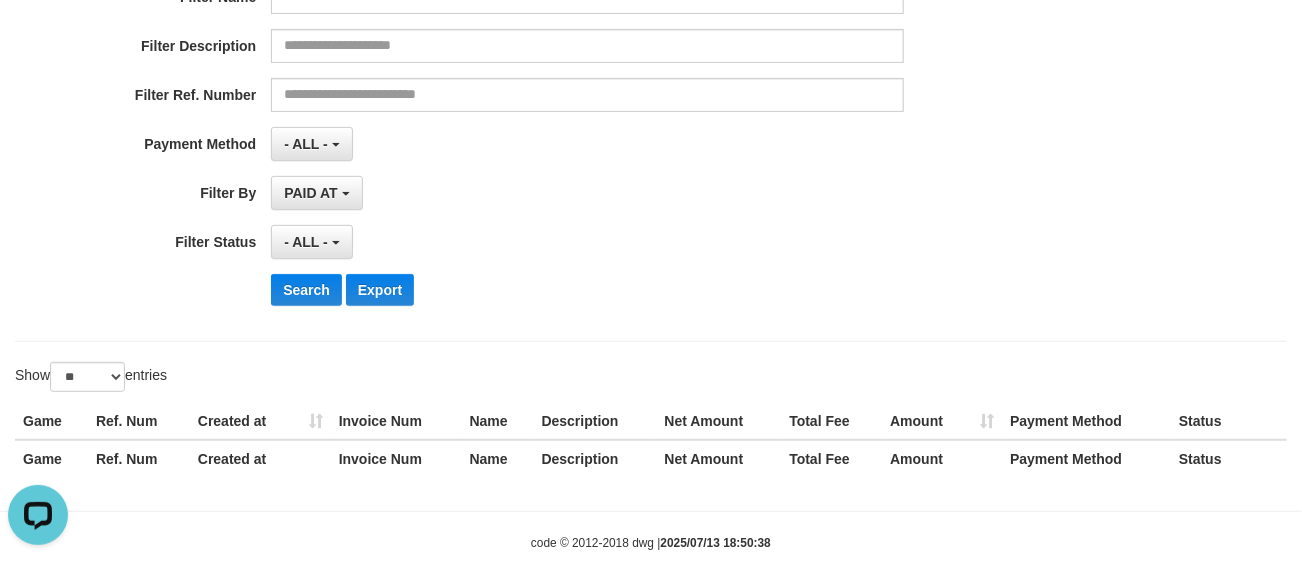 click on "**********" at bounding box center (542, 77) 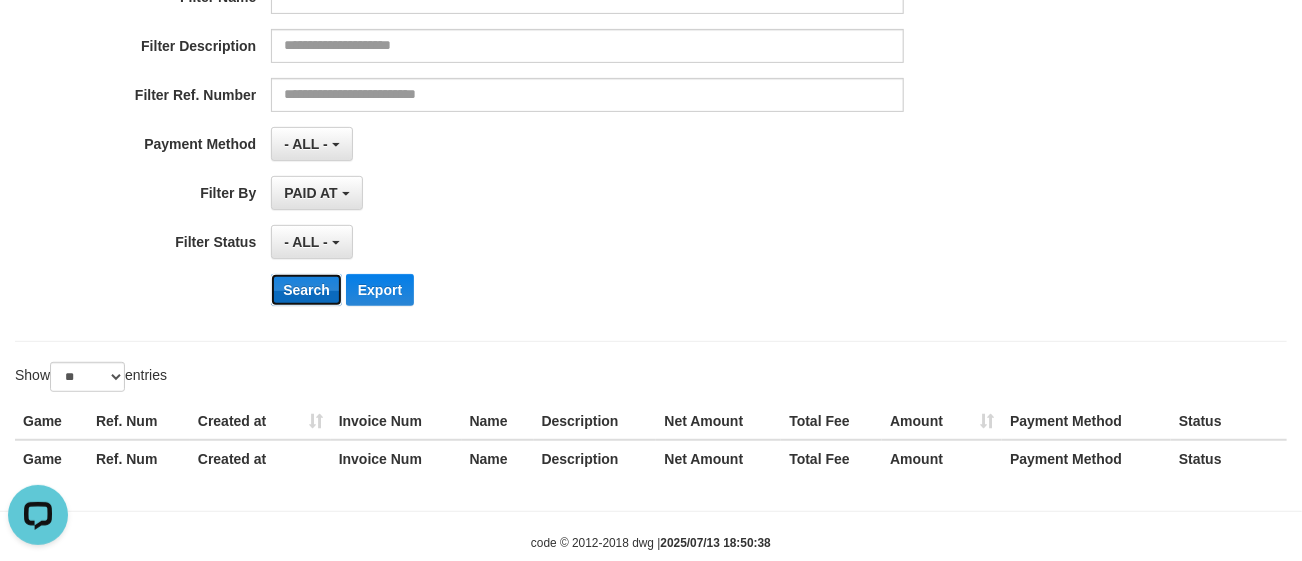 click on "Search" at bounding box center [306, 290] 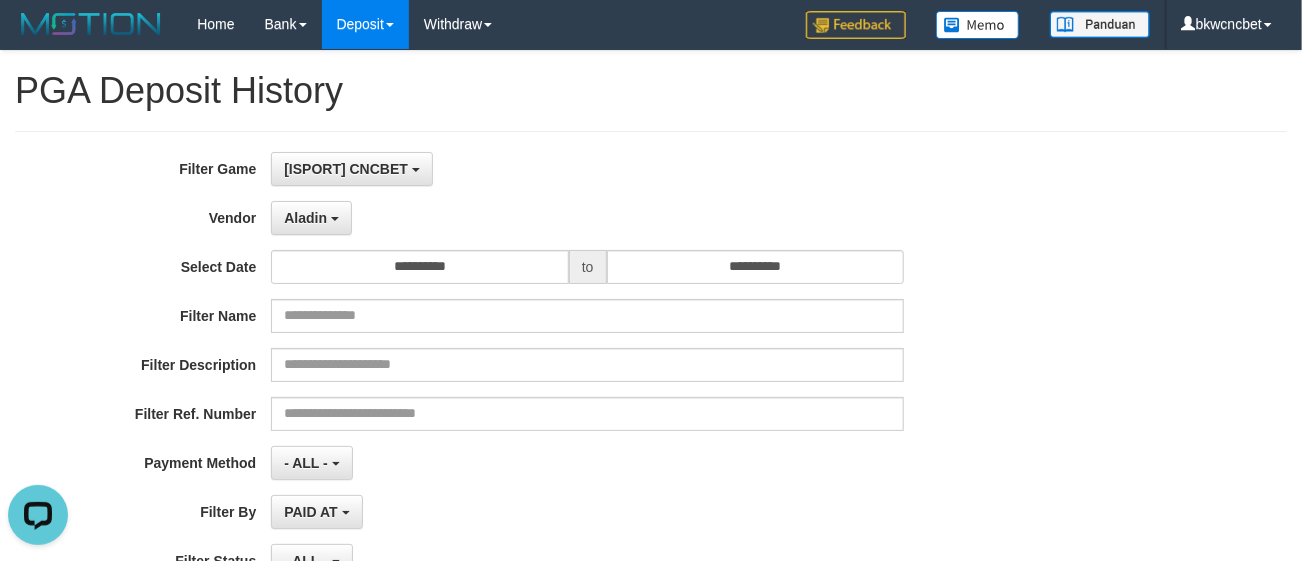 scroll, scrollTop: 0, scrollLeft: 0, axis: both 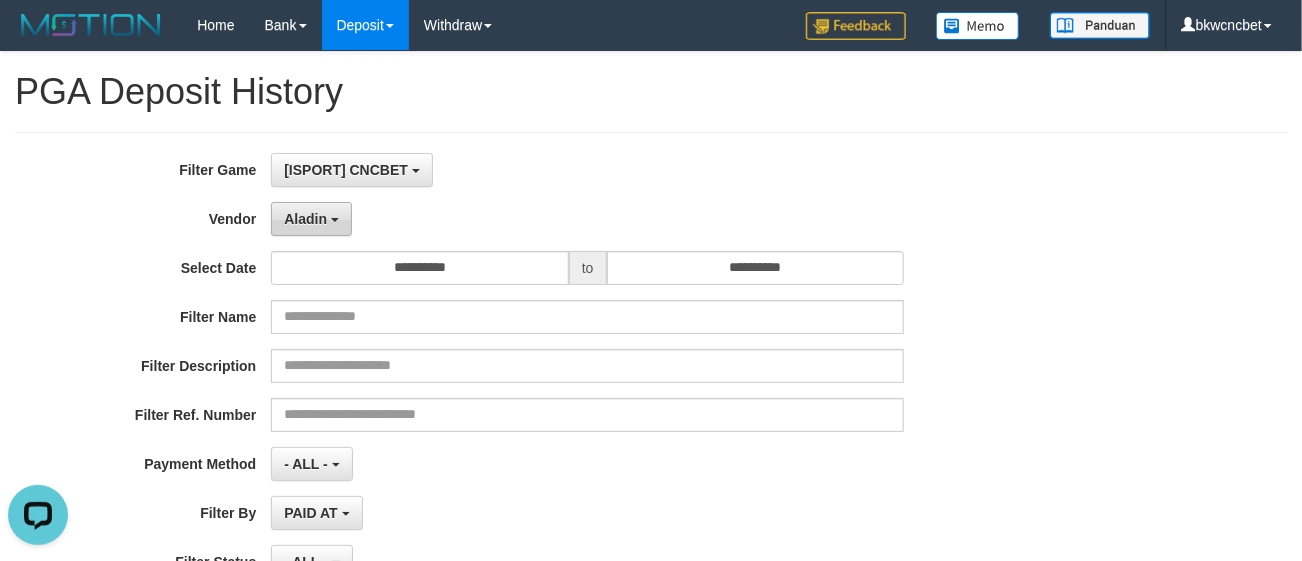 click on "Aladin" at bounding box center (311, 219) 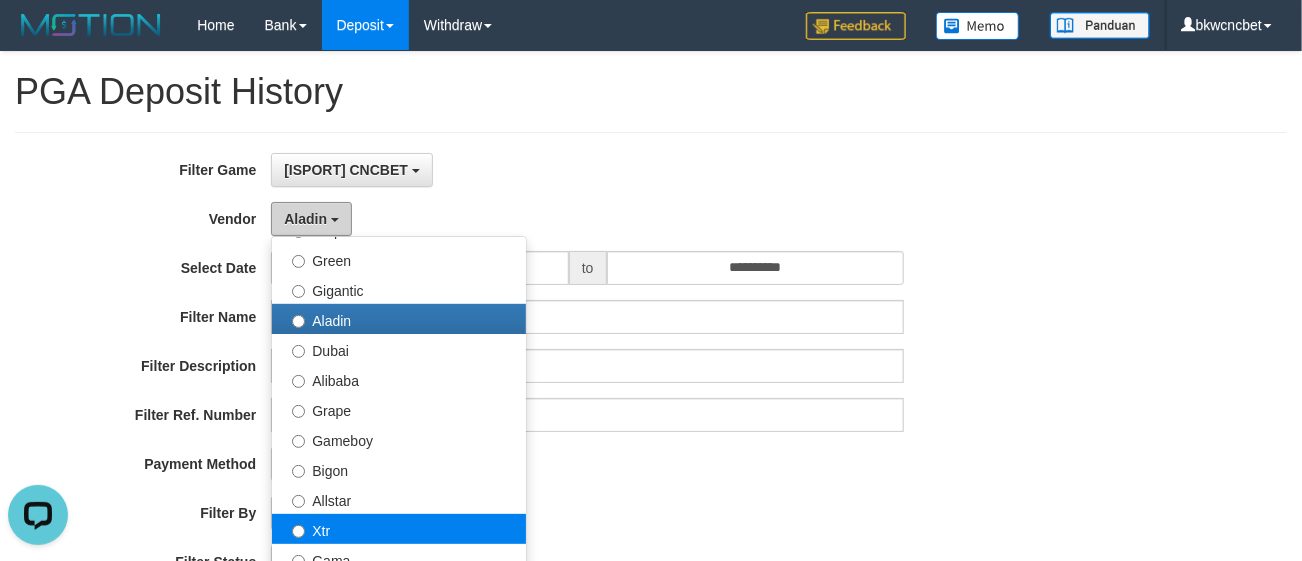 scroll, scrollTop: 400, scrollLeft: 0, axis: vertical 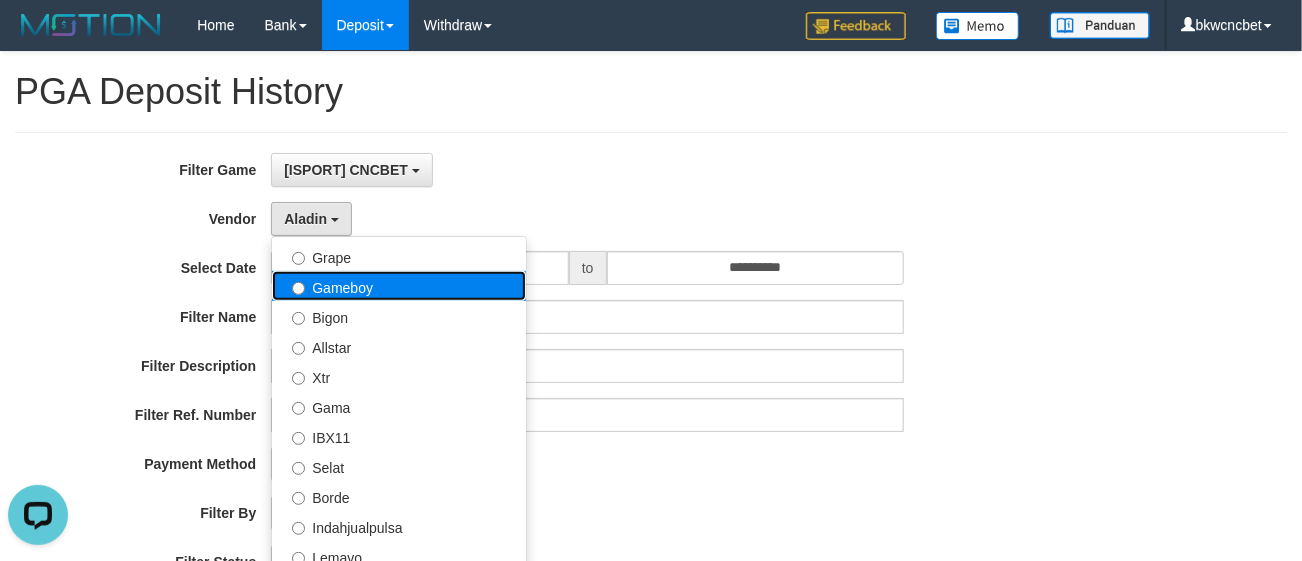 click on "Gameboy" at bounding box center [399, 286] 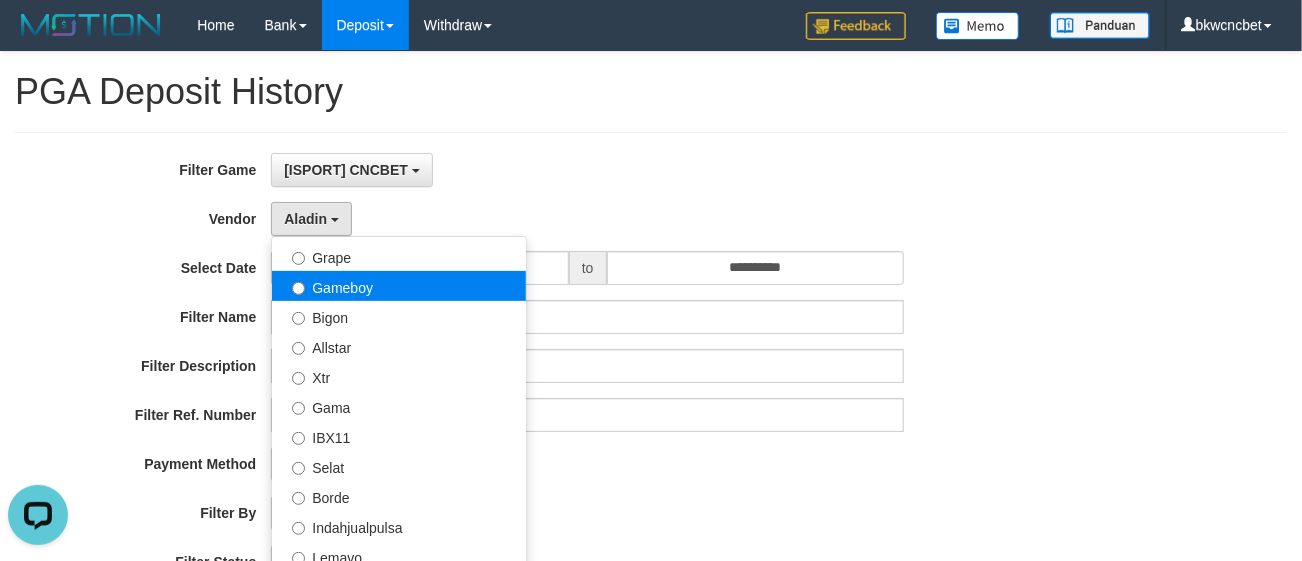 select on "**********" 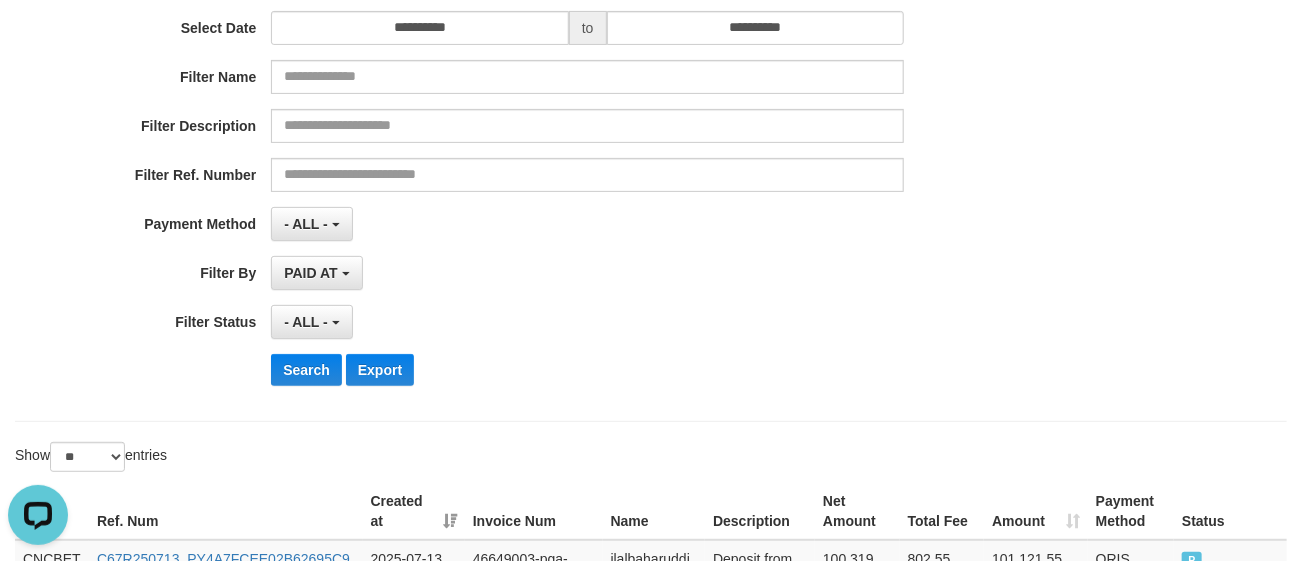 scroll, scrollTop: 400, scrollLeft: 0, axis: vertical 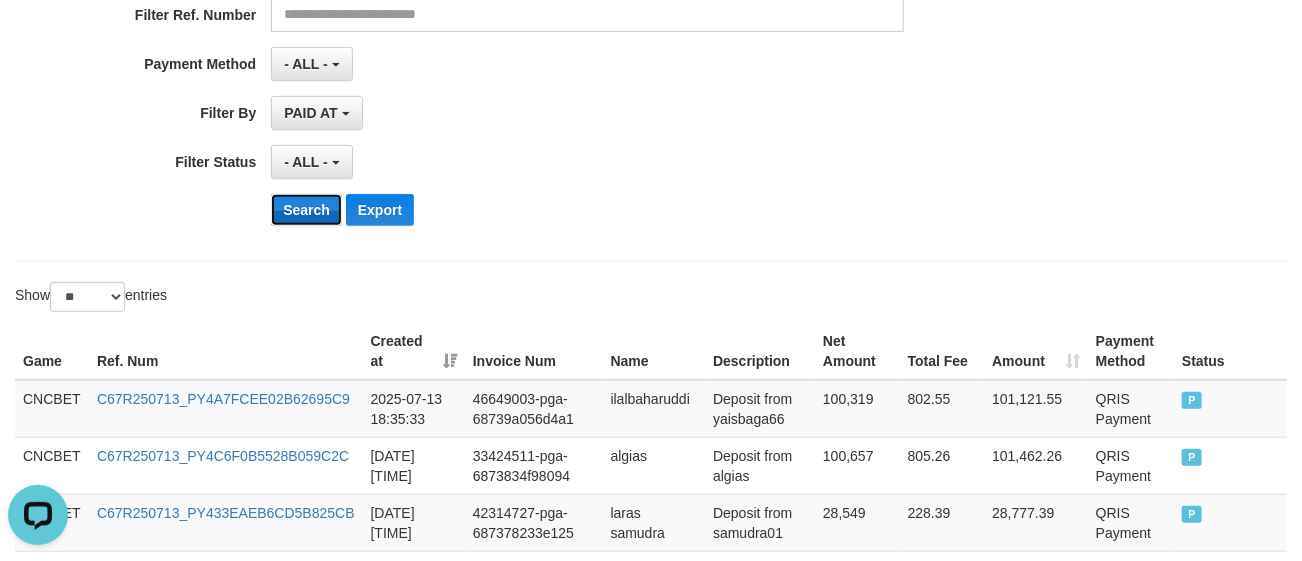 click on "Search" at bounding box center (306, 210) 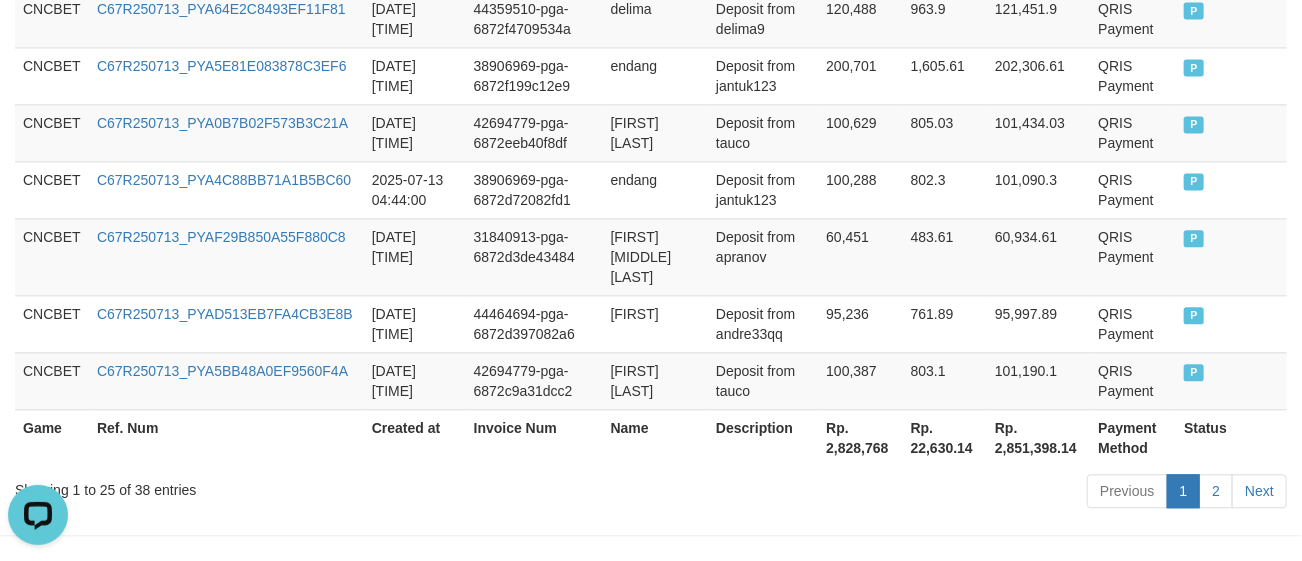 scroll, scrollTop: 1852, scrollLeft: 0, axis: vertical 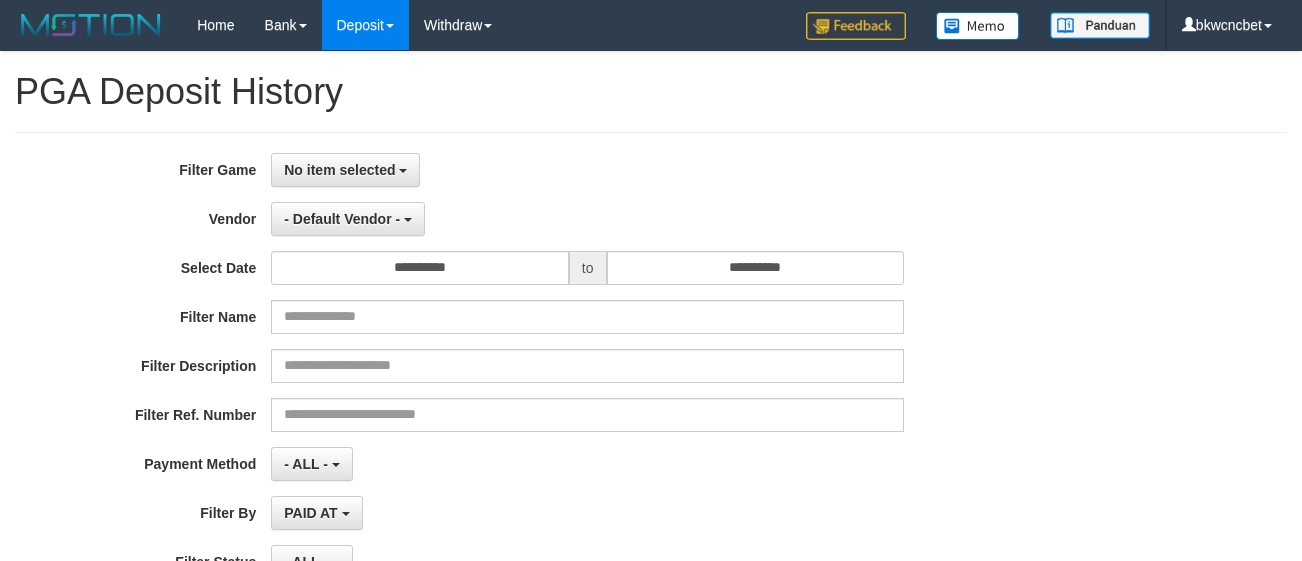 select on "**********" 